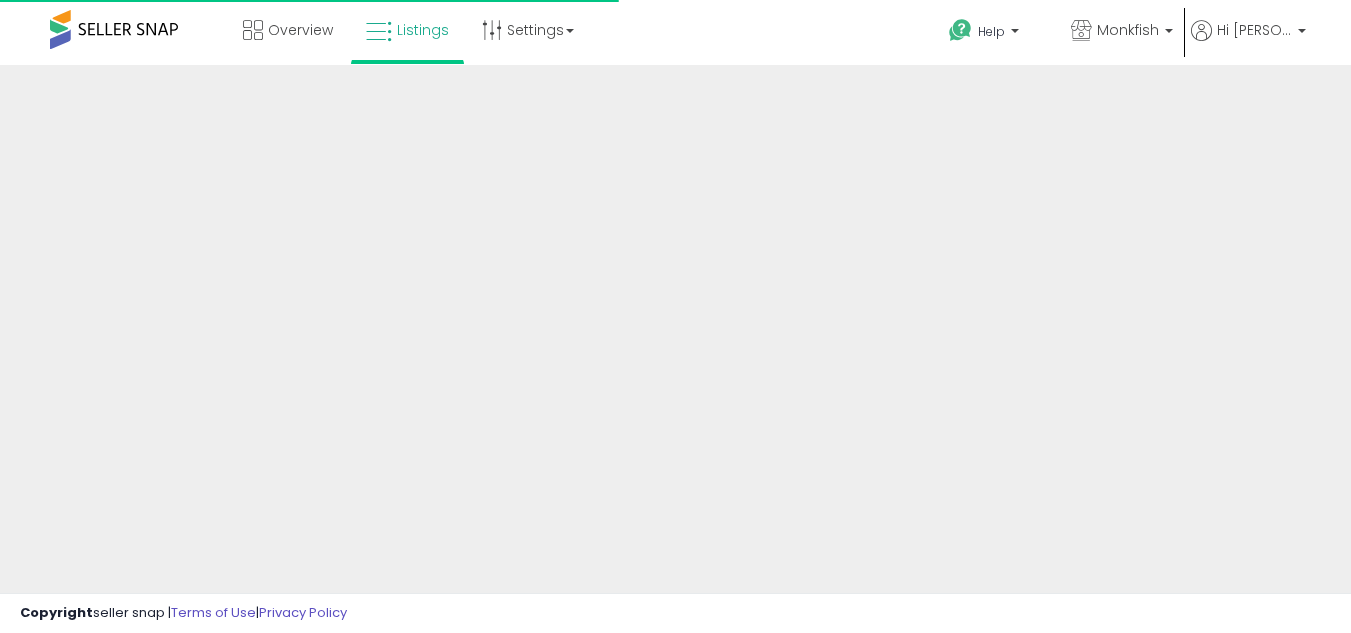 scroll, scrollTop: 0, scrollLeft: 0, axis: both 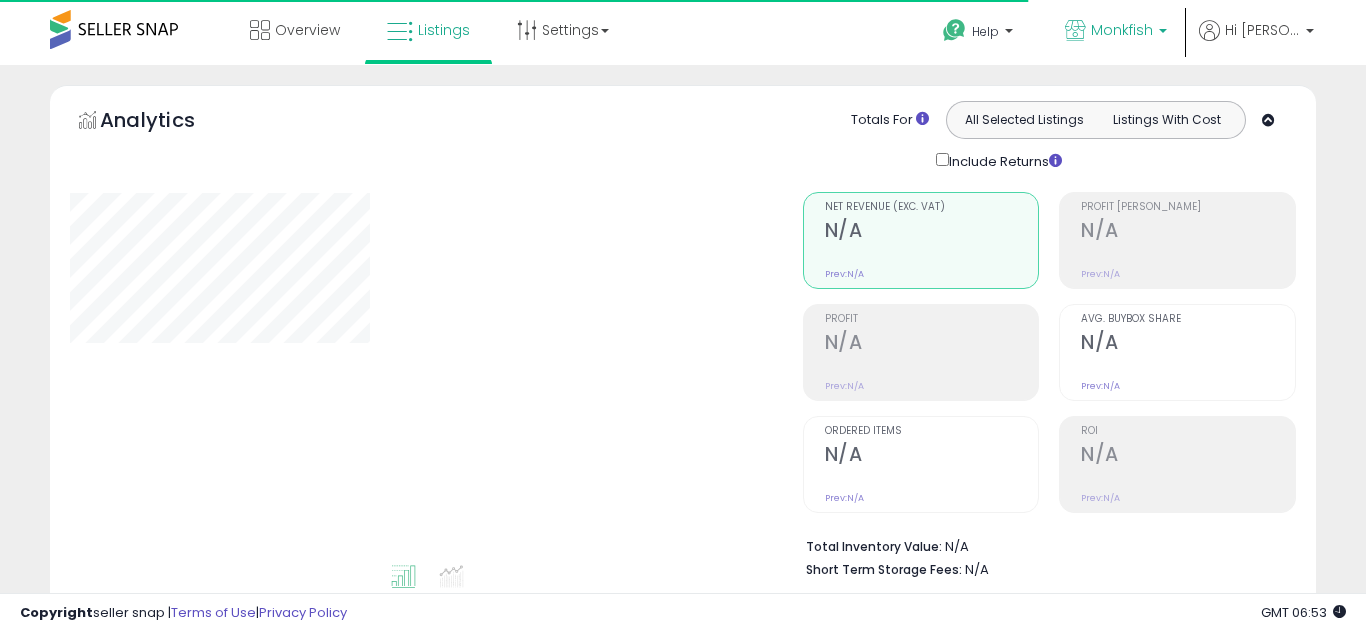 type on "**********" 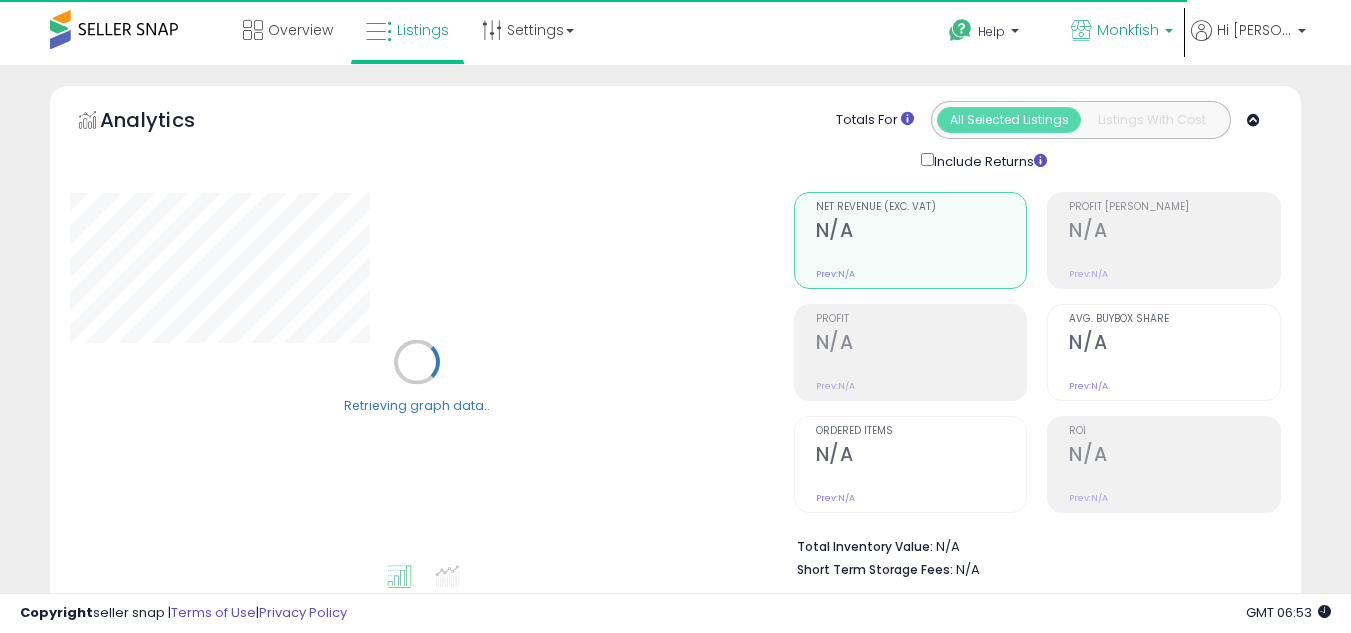 click on "Monkfish" at bounding box center [1122, 32] 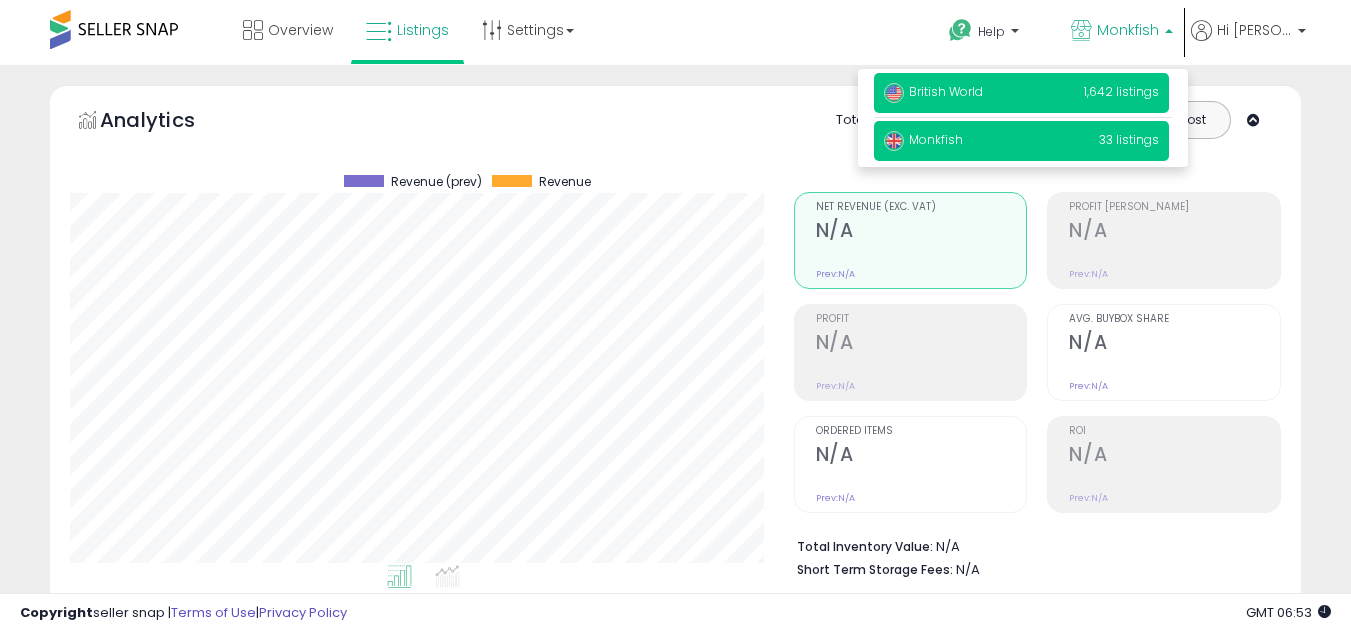 scroll, scrollTop: 999590, scrollLeft: 999276, axis: both 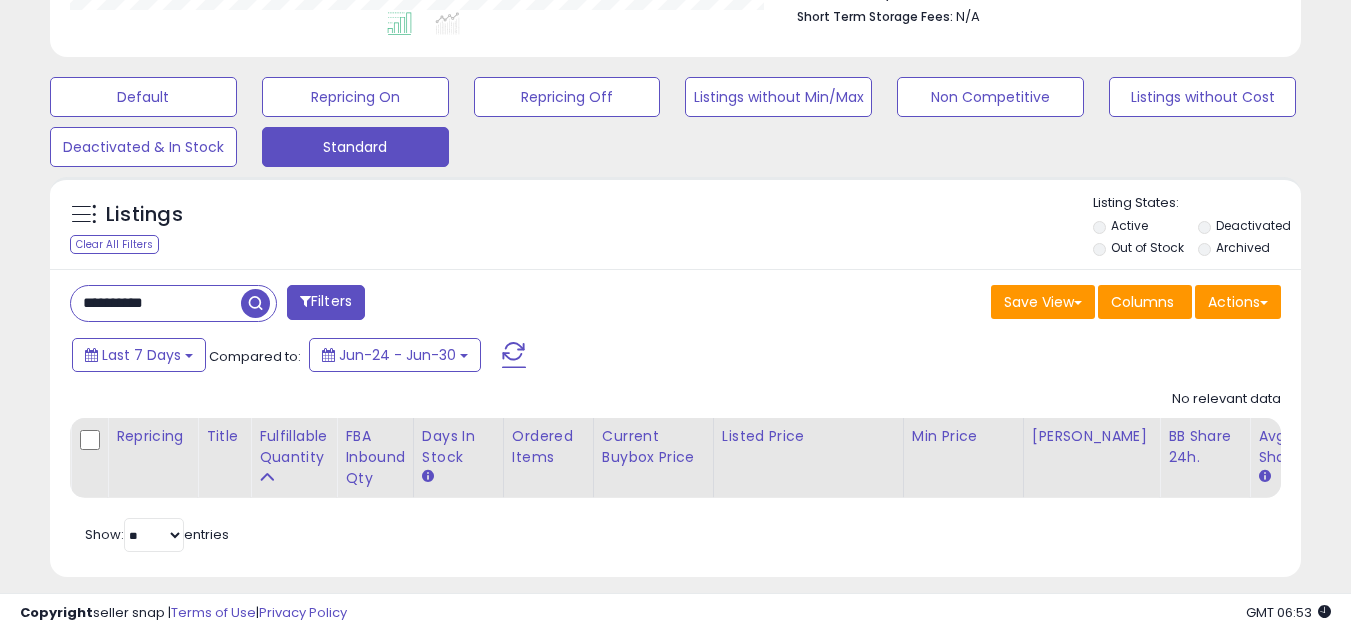 click on "**********" at bounding box center (156, 303) 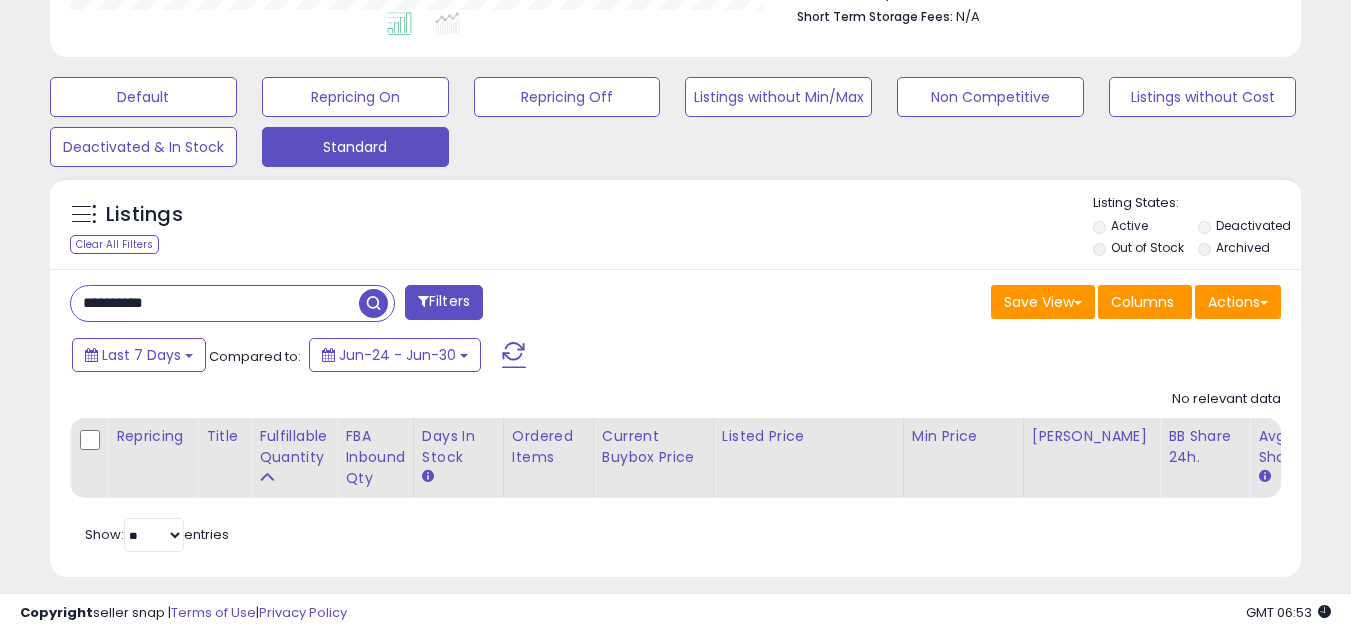 click on "**********" at bounding box center (215, 303) 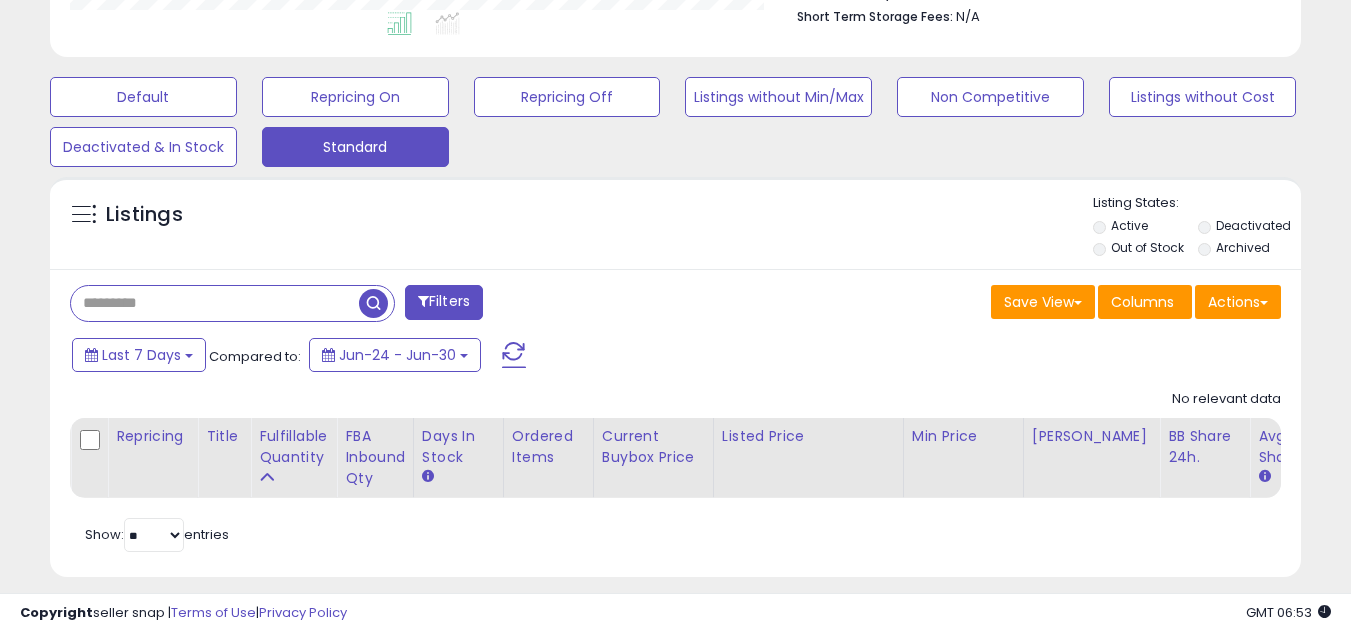 type 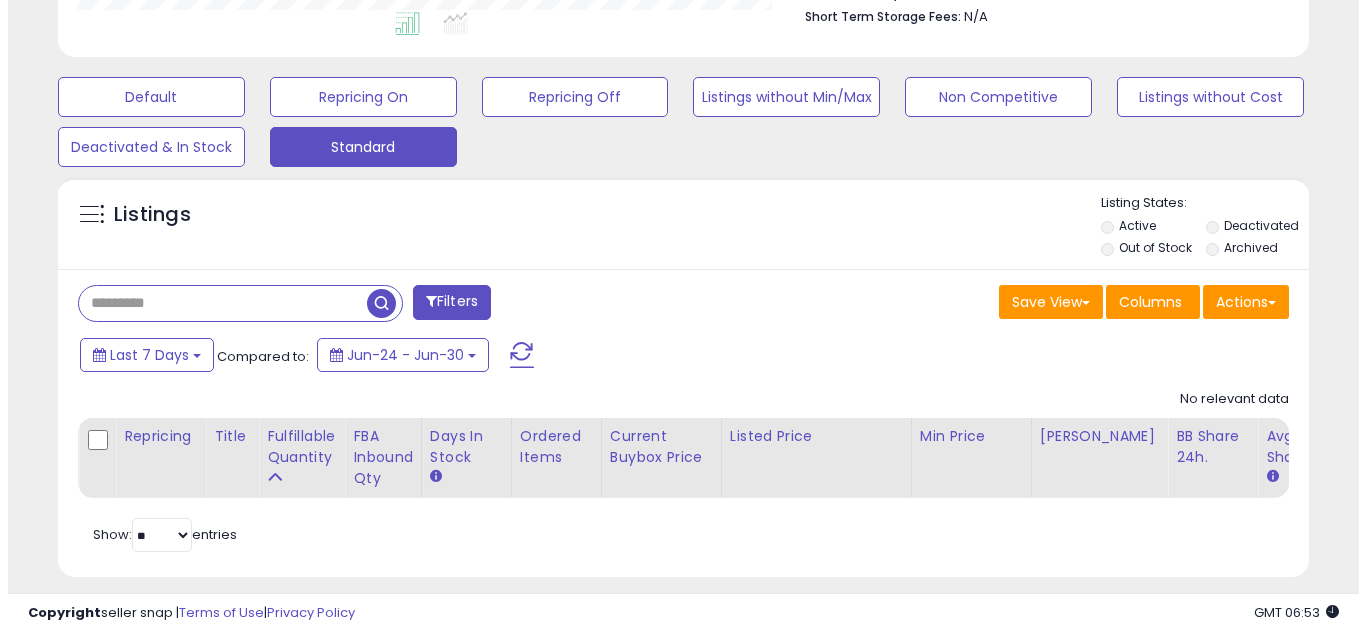 scroll, scrollTop: 410, scrollLeft: 732, axis: both 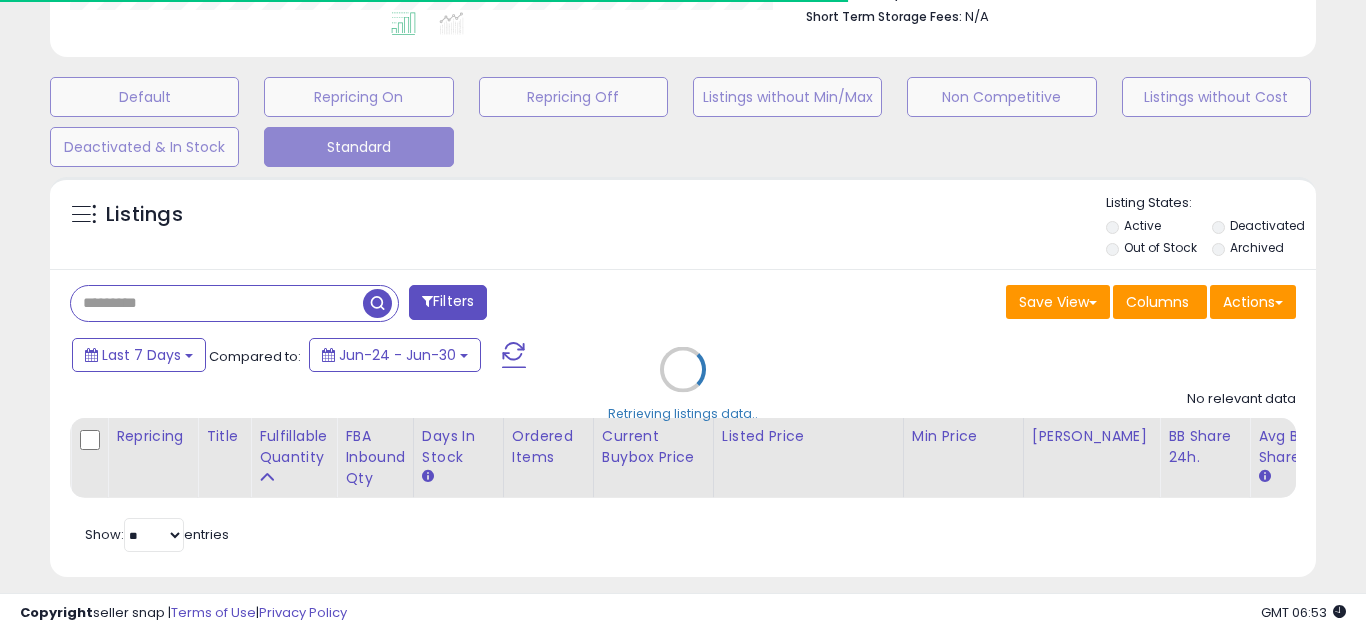 click on "Retrieving listings data.." at bounding box center [683, 384] 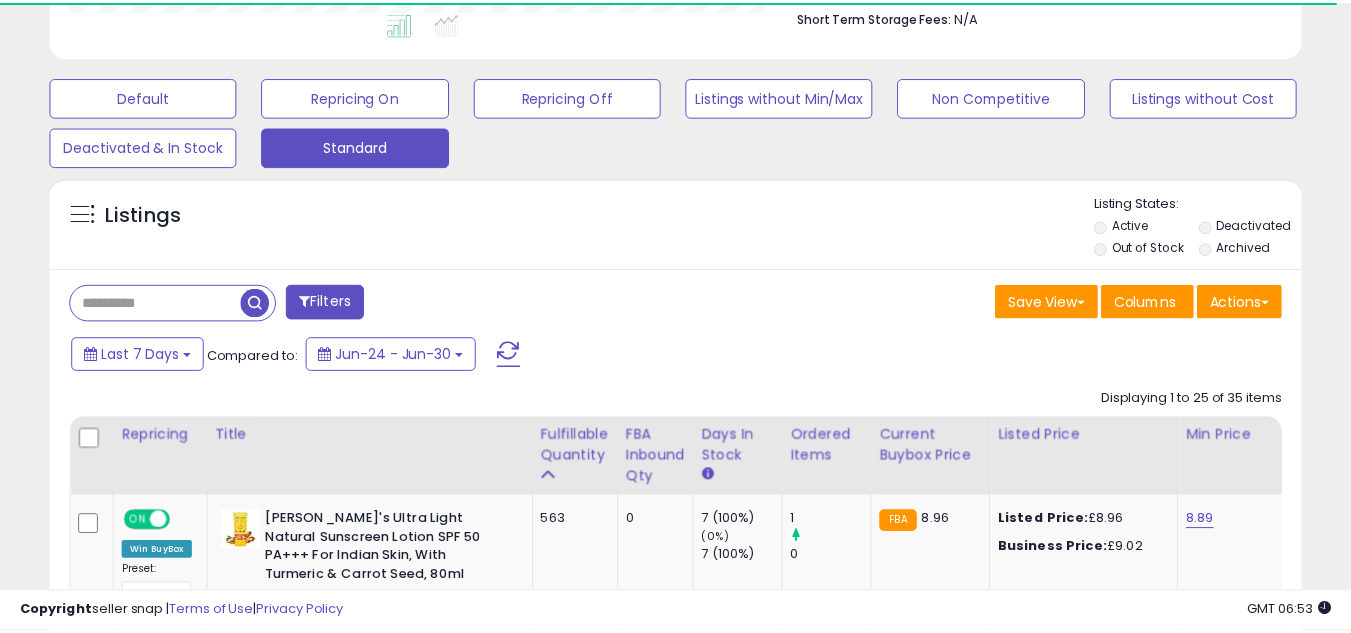 scroll, scrollTop: 513, scrollLeft: 0, axis: vertical 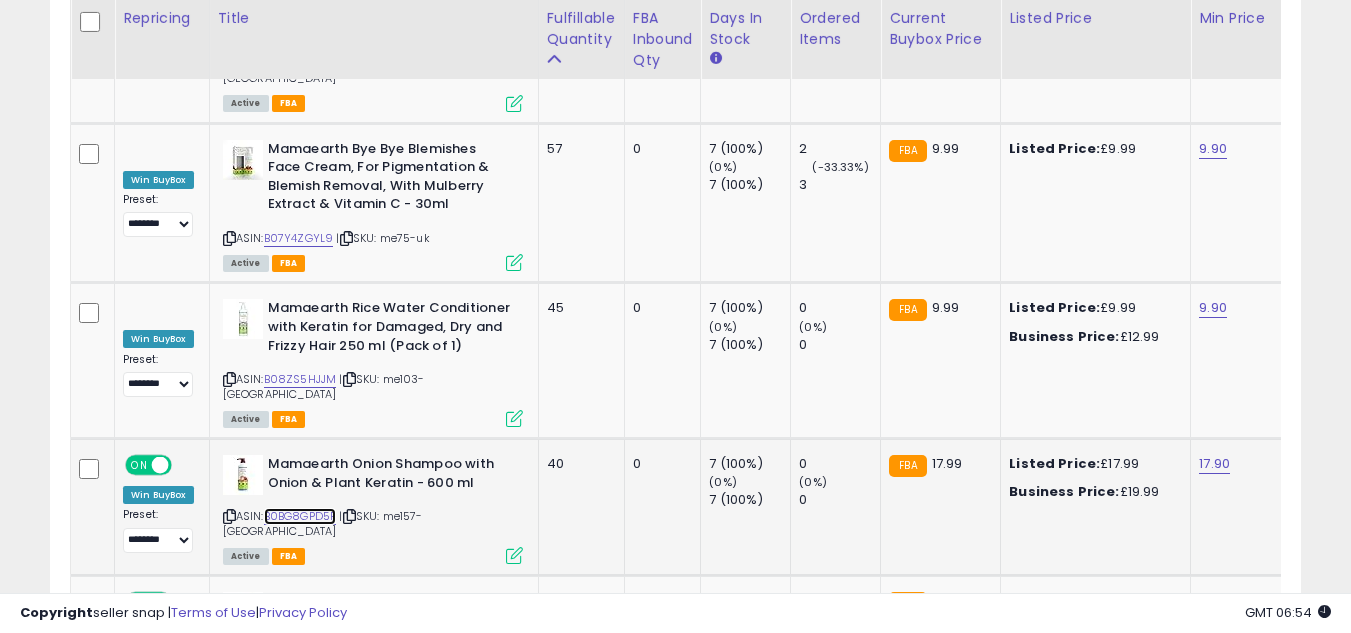 click on "B0BG8GPD5F" at bounding box center (300, 516) 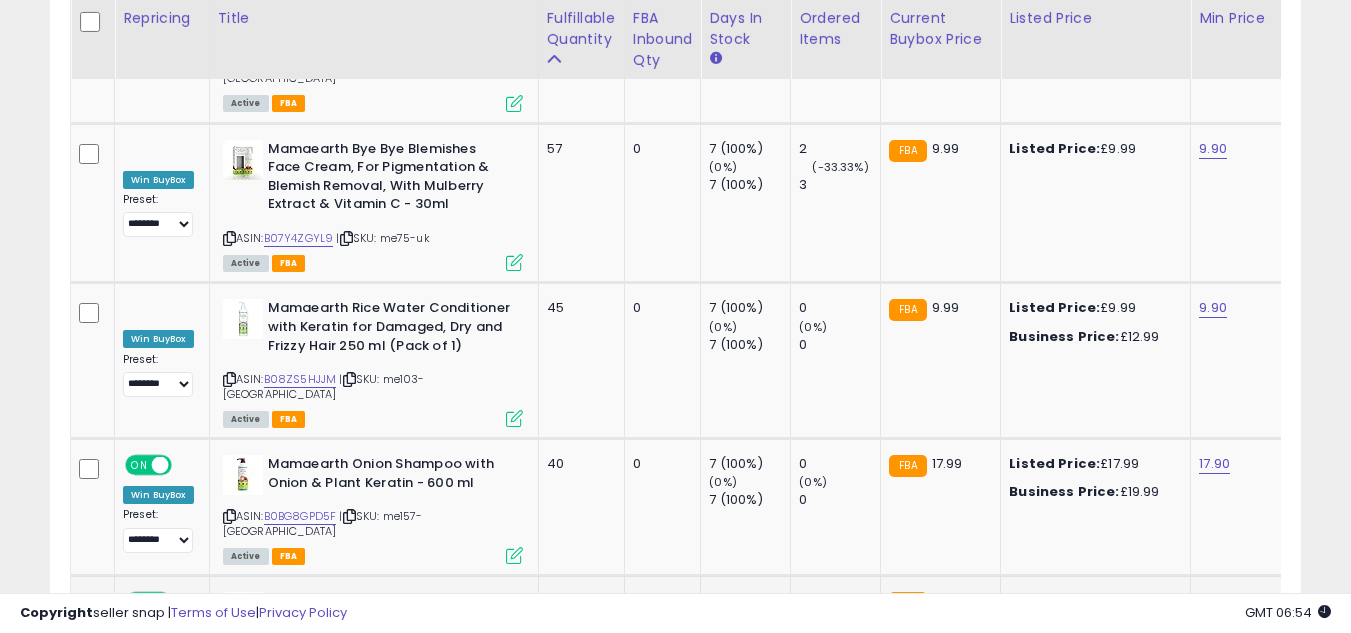 click on "B097YVV54Z" at bounding box center [299, 672] 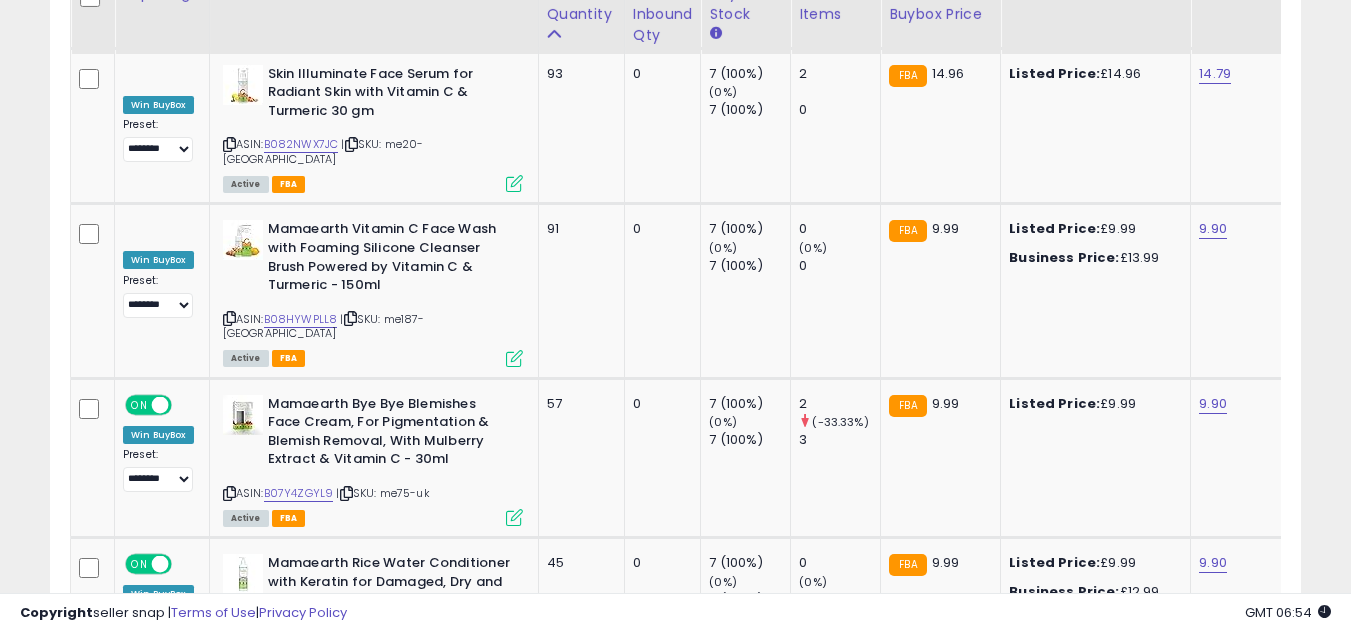 scroll, scrollTop: 3240, scrollLeft: 0, axis: vertical 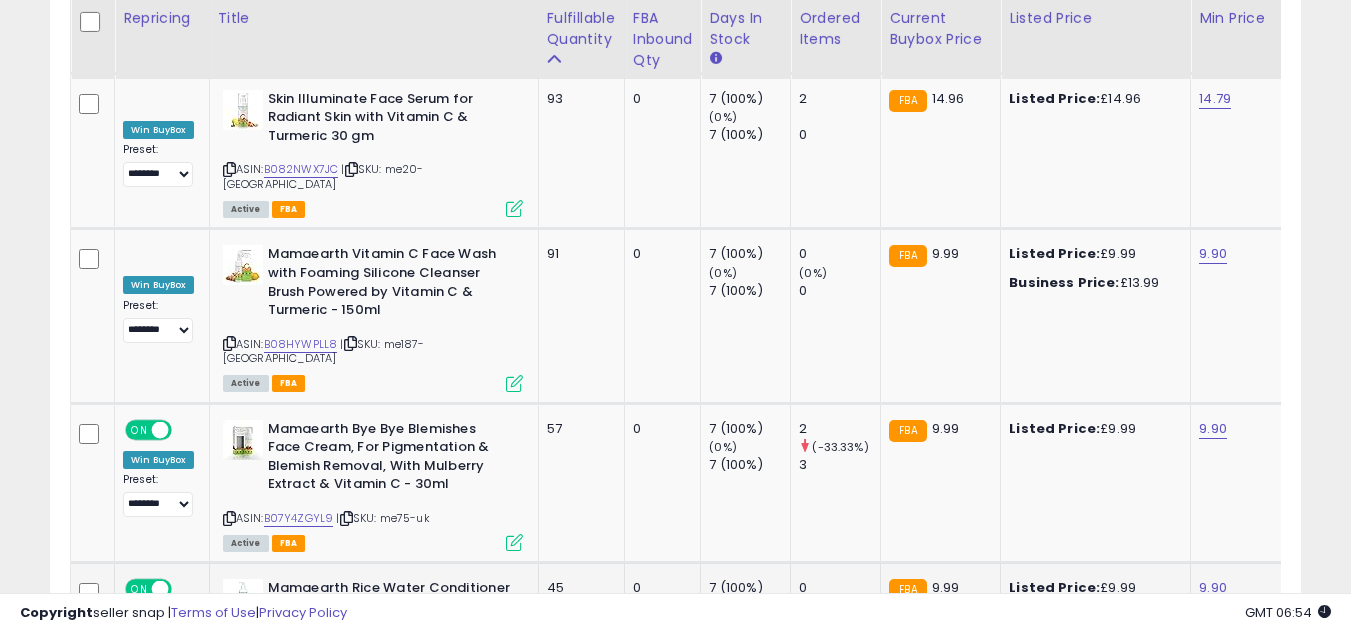 click on "B08ZS5HJJM" at bounding box center [300, 659] 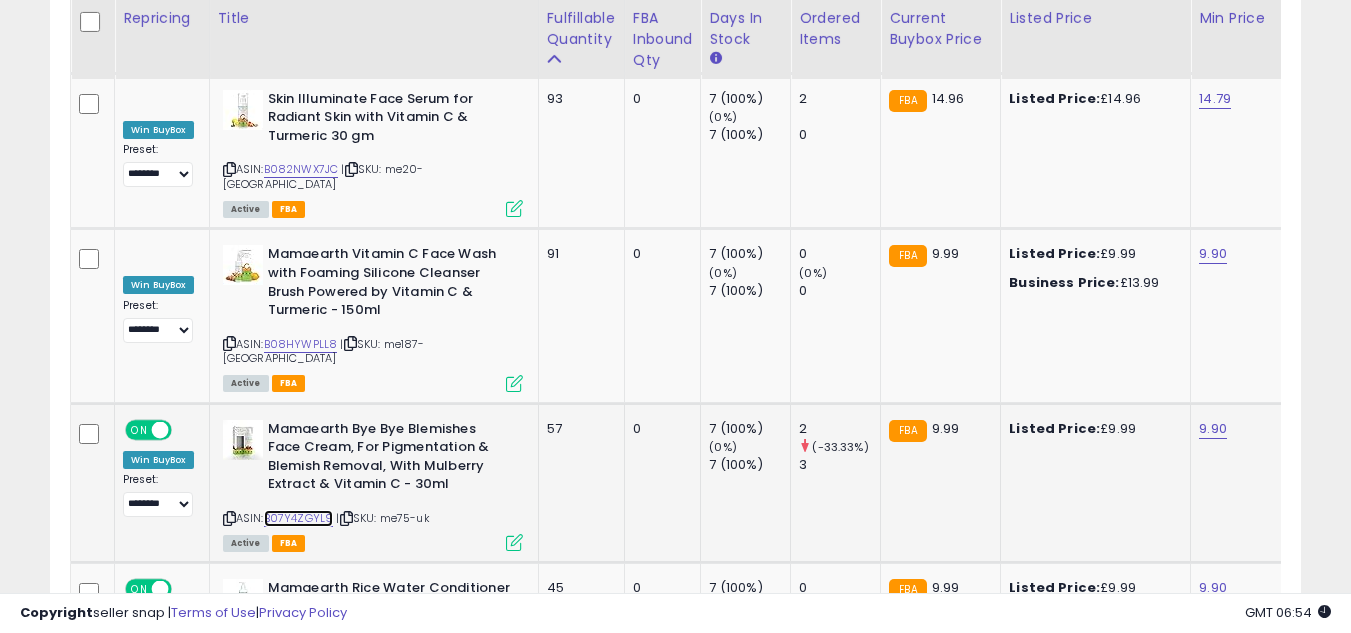 click on "B07Y4ZGYL9" at bounding box center [299, 518] 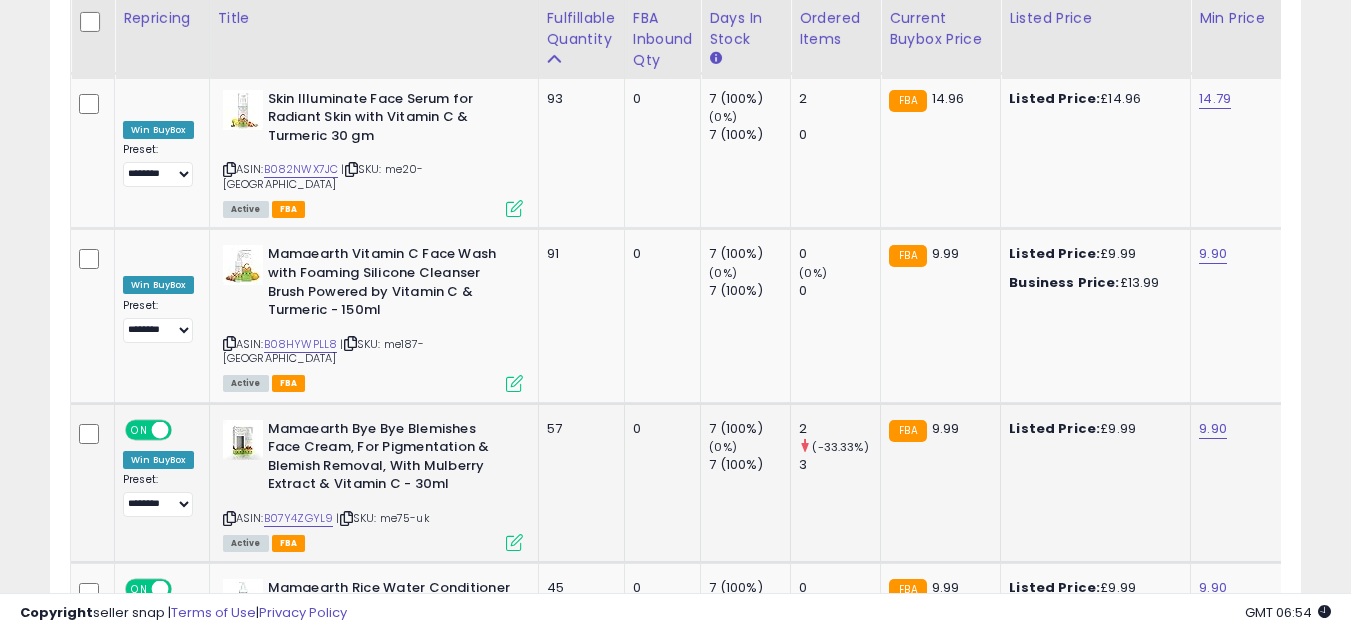 click on "|   SKU: me75-[GEOGRAPHIC_DATA]" at bounding box center (382, 518) 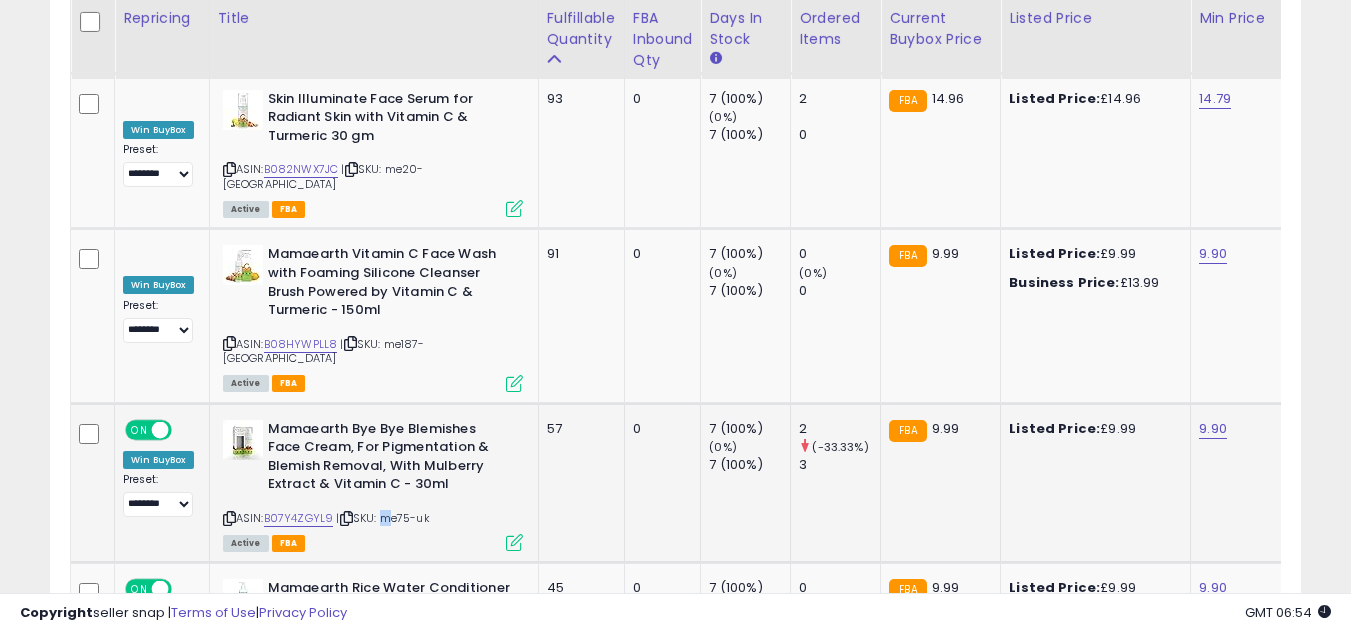 click on "|   SKU: me75-[GEOGRAPHIC_DATA]" at bounding box center (382, 518) 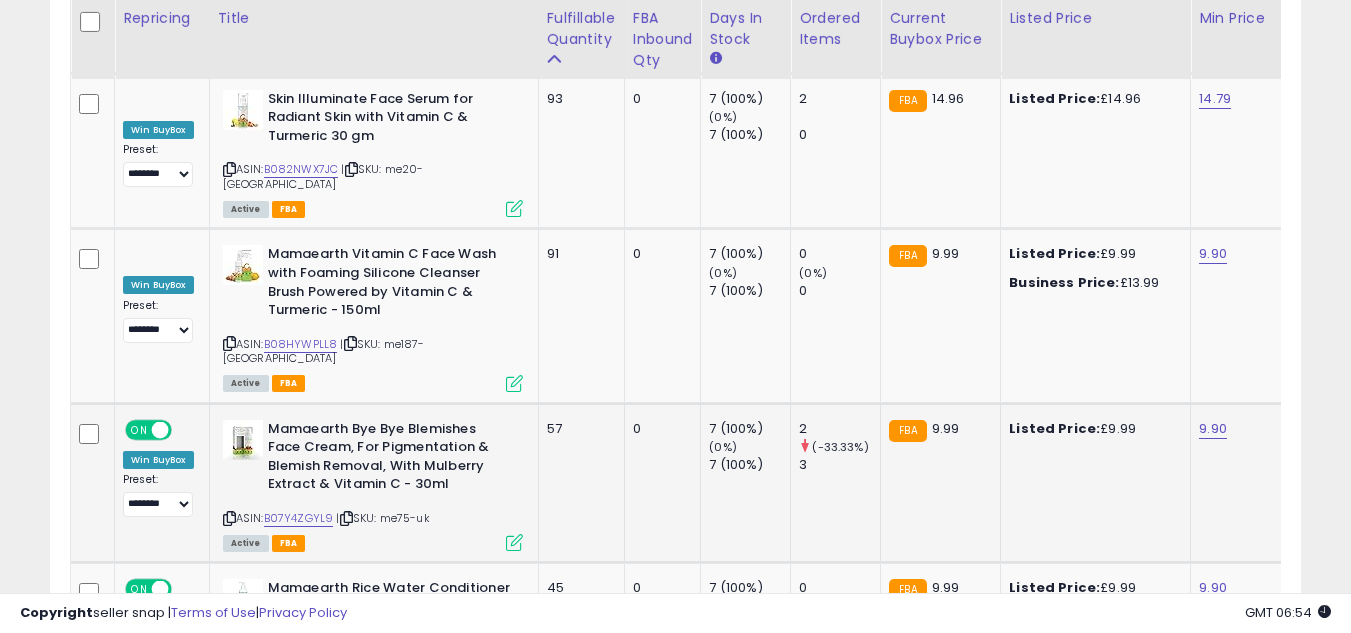 click on "|   SKU: me75-[GEOGRAPHIC_DATA]" at bounding box center (382, 518) 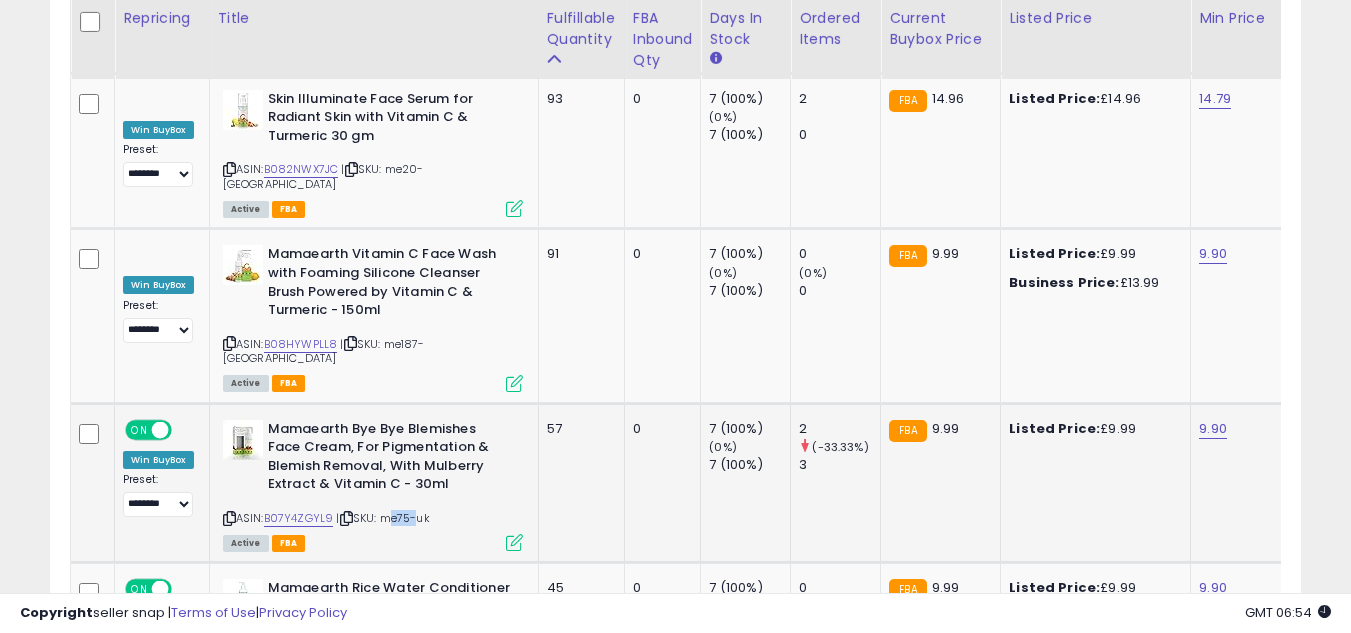 click on "|   SKU: me75-[GEOGRAPHIC_DATA]" at bounding box center [382, 518] 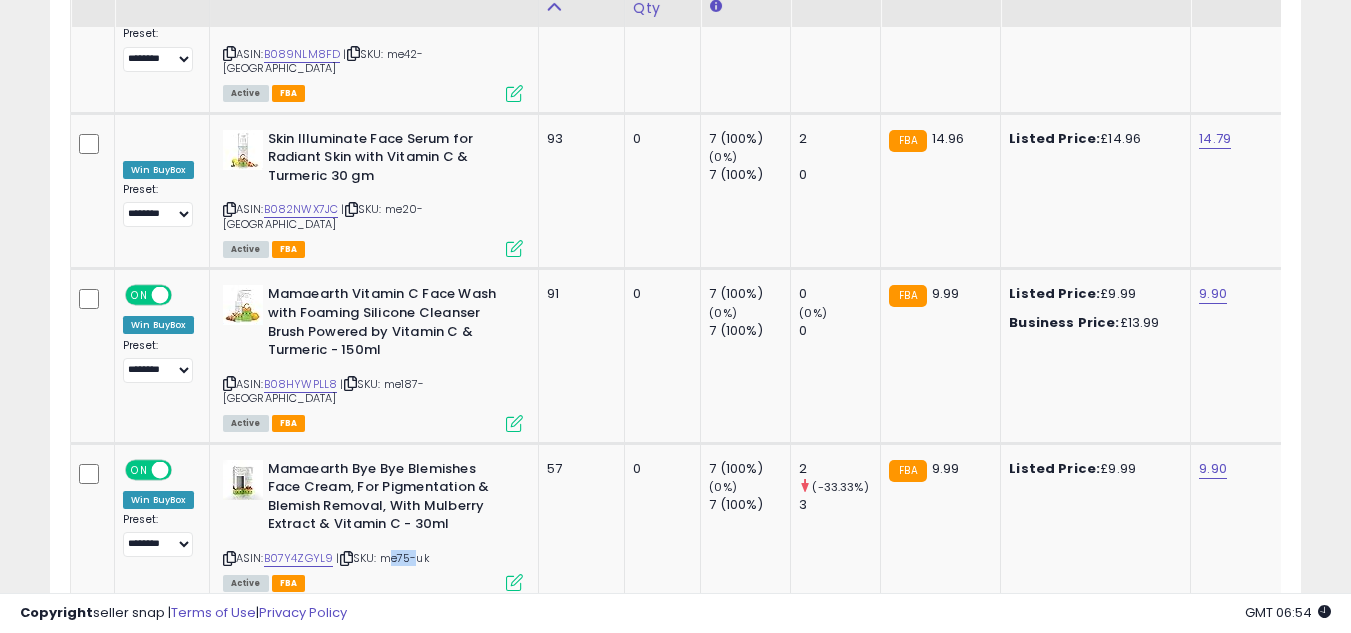 scroll, scrollTop: 3040, scrollLeft: 0, axis: vertical 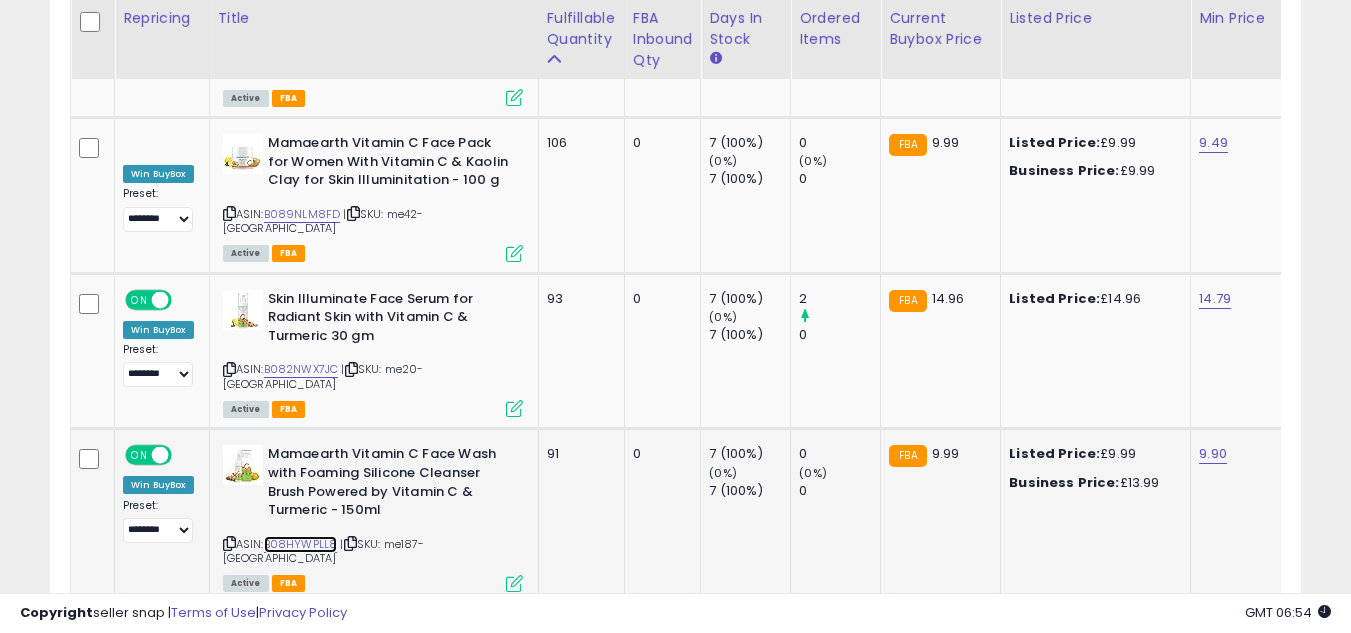 click on "B08HYWPLL8" at bounding box center (301, 544) 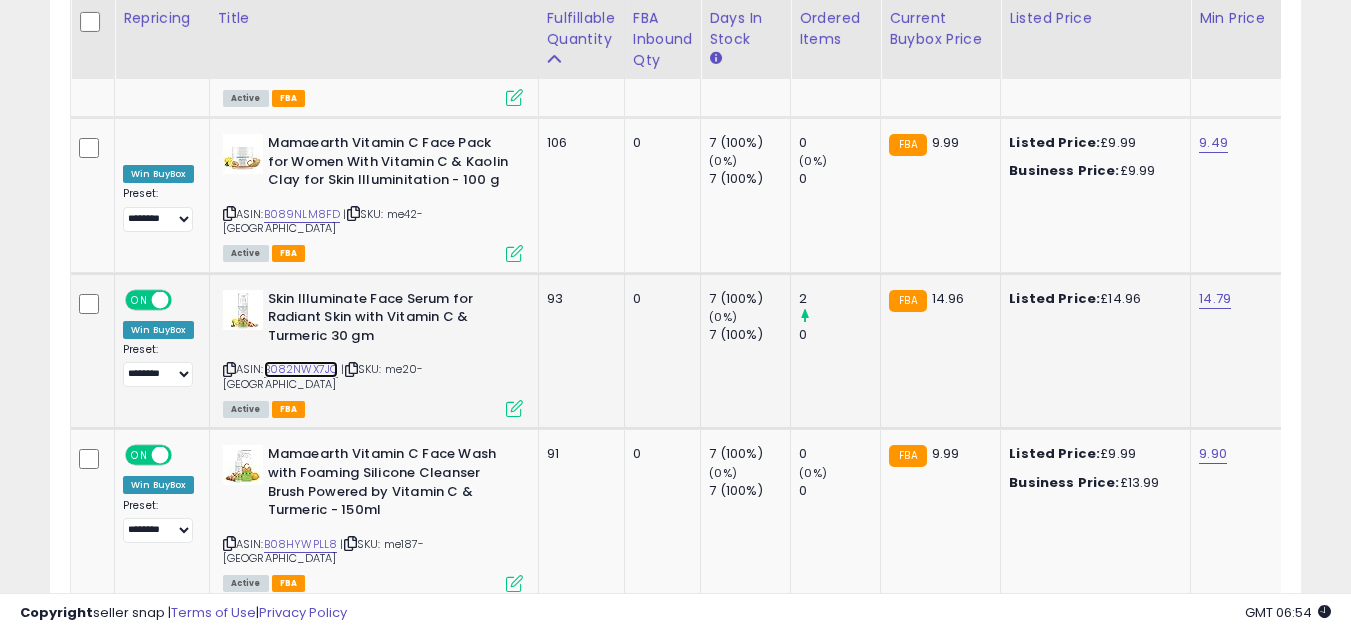 click on "B082NWX7JC" at bounding box center [301, 369] 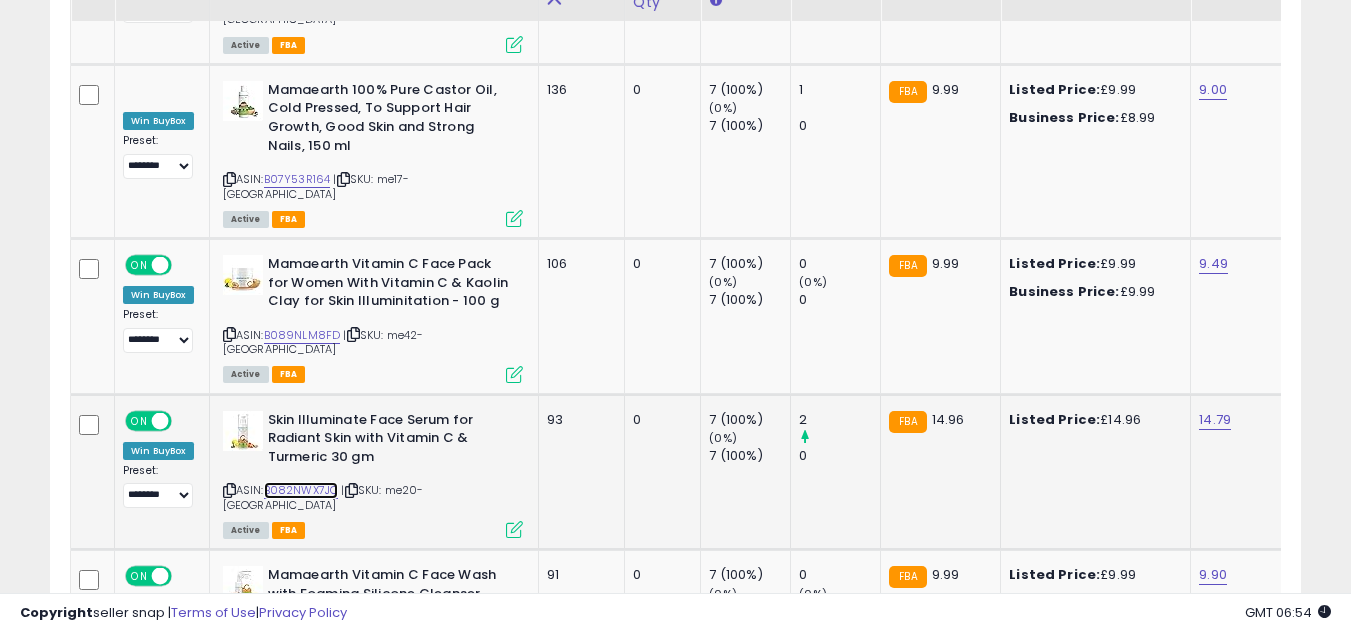scroll, scrollTop: 2720, scrollLeft: 0, axis: vertical 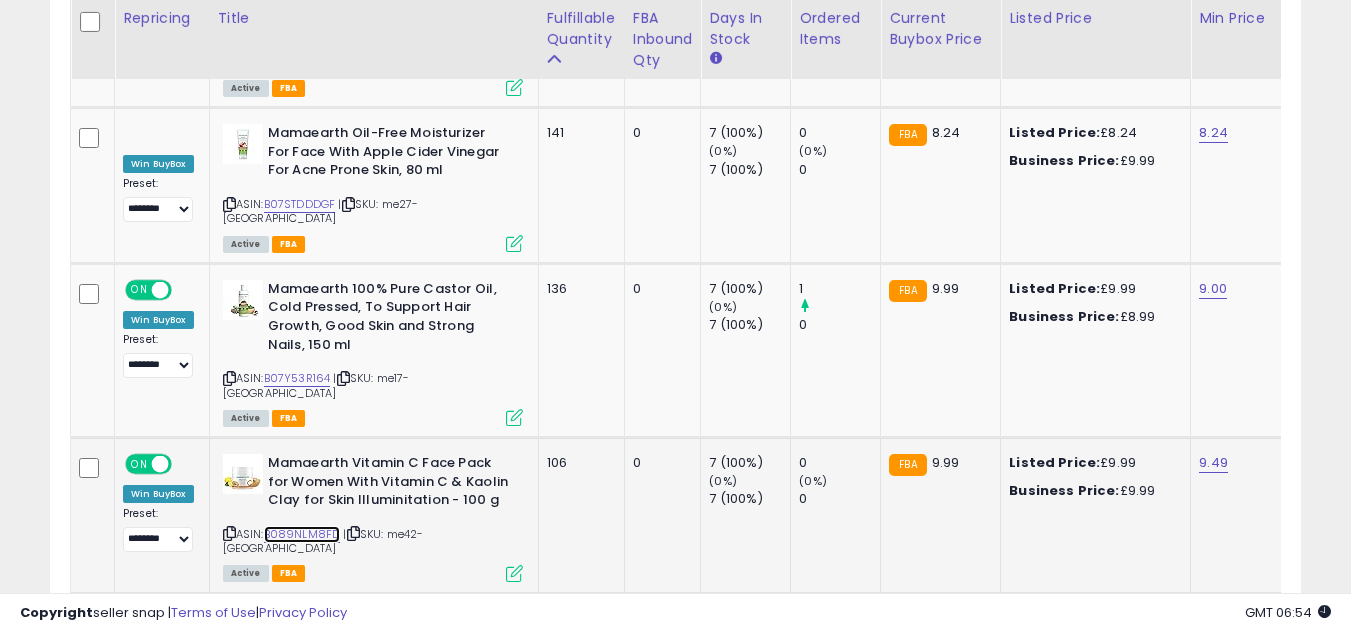 click on "B089NLM8FD" at bounding box center (302, 534) 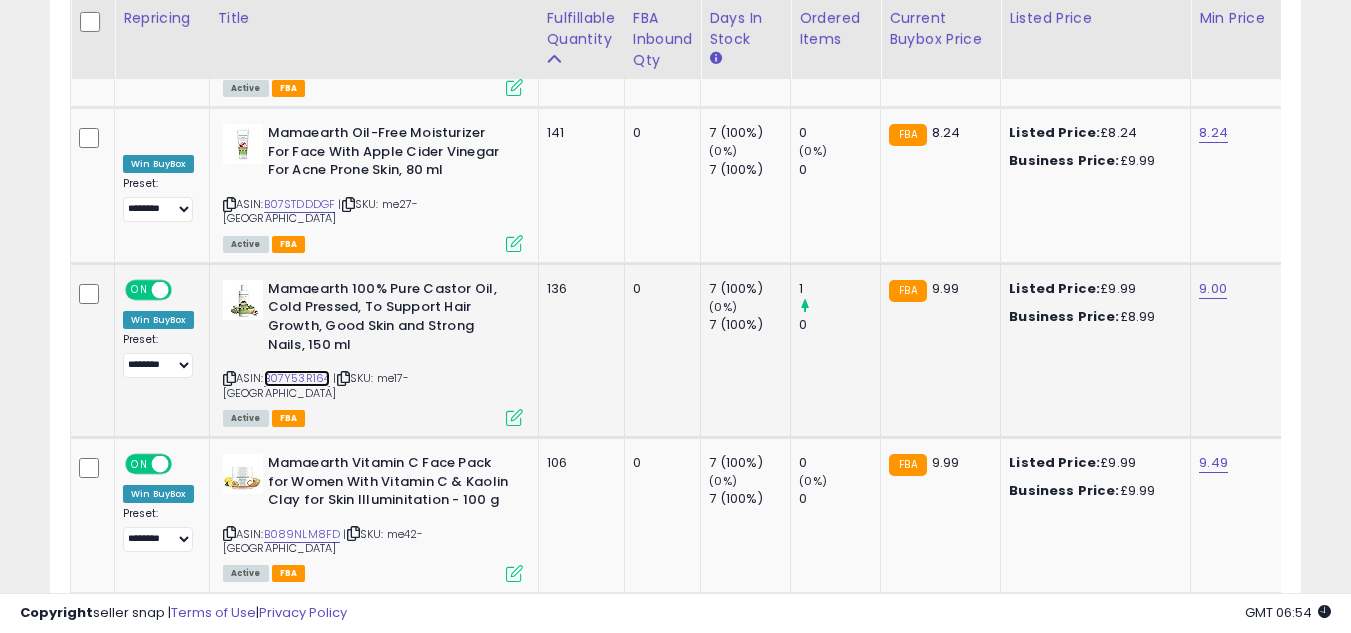 click on "B07Y53R164" at bounding box center [297, 378] 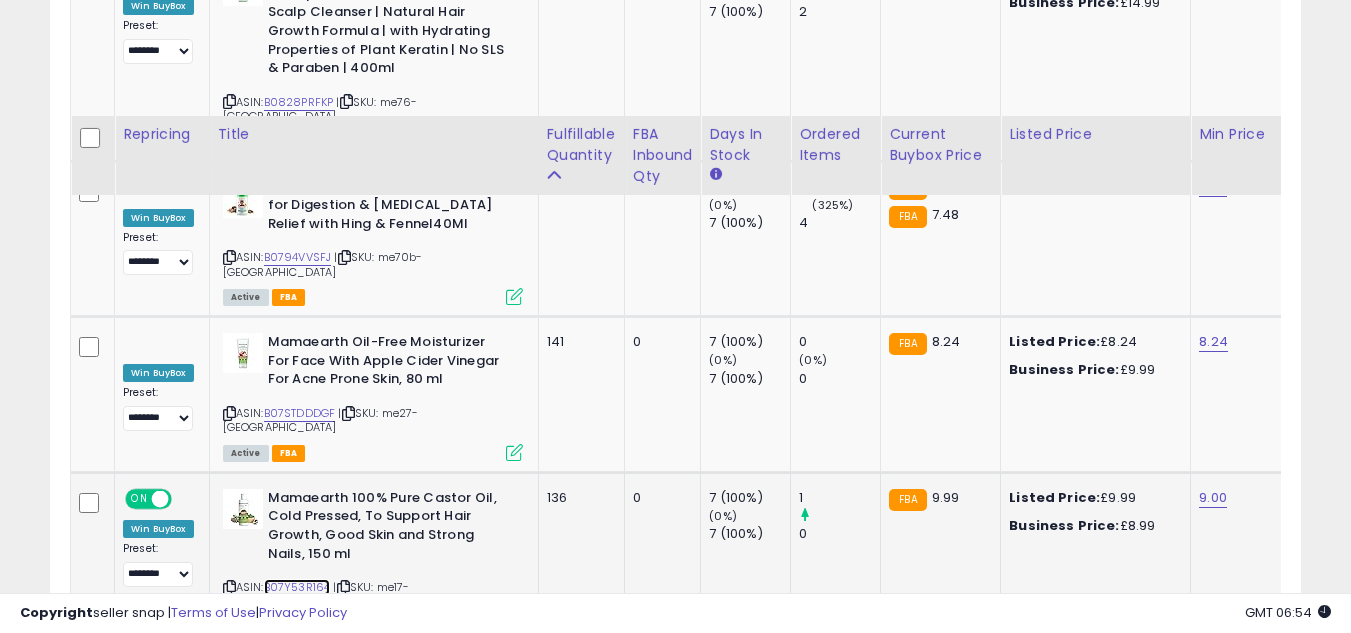 scroll, scrollTop: 2480, scrollLeft: 0, axis: vertical 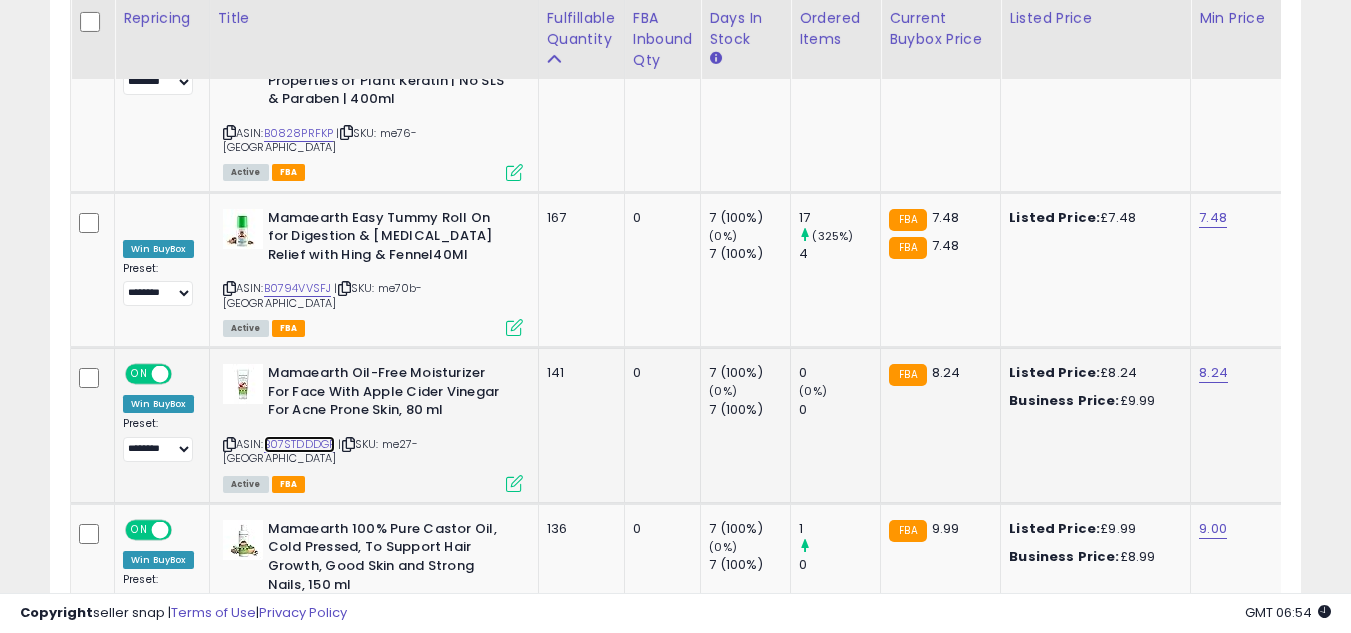 click on "B07STDDDGF" at bounding box center [300, 444] 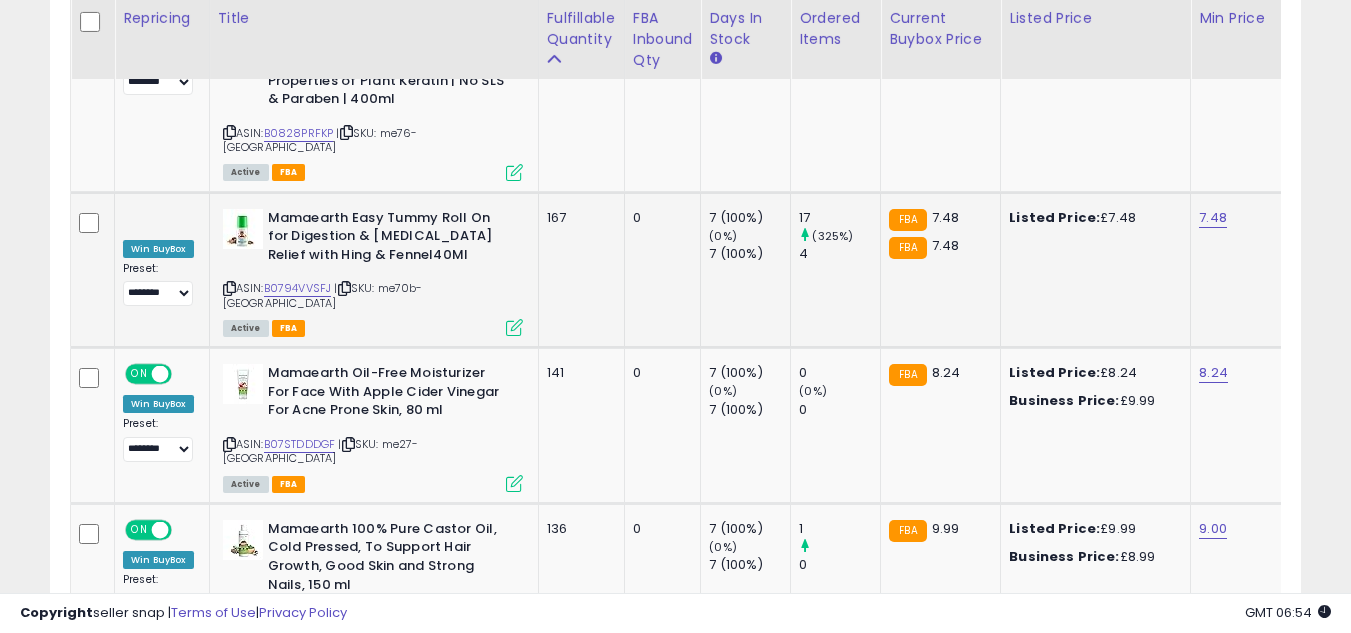 click on "|   SKU: me70b-[GEOGRAPHIC_DATA]" at bounding box center (323, 295) 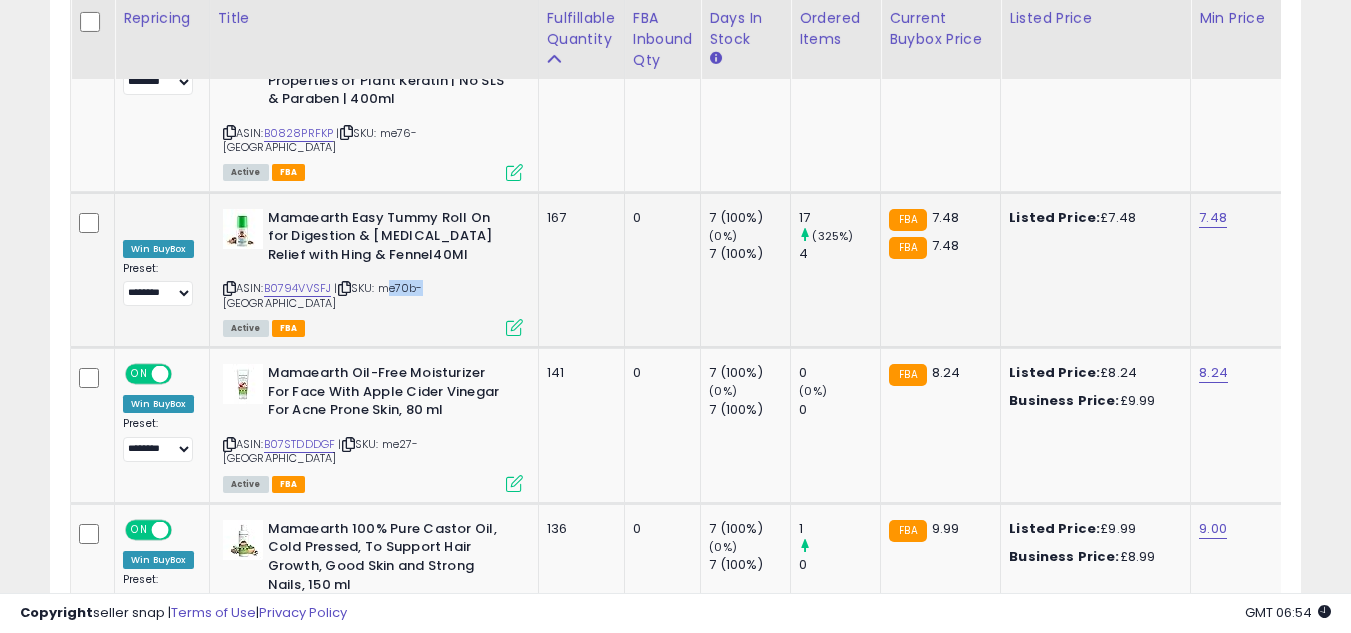 click on "|   SKU: me70b-[GEOGRAPHIC_DATA]" at bounding box center (323, 295) 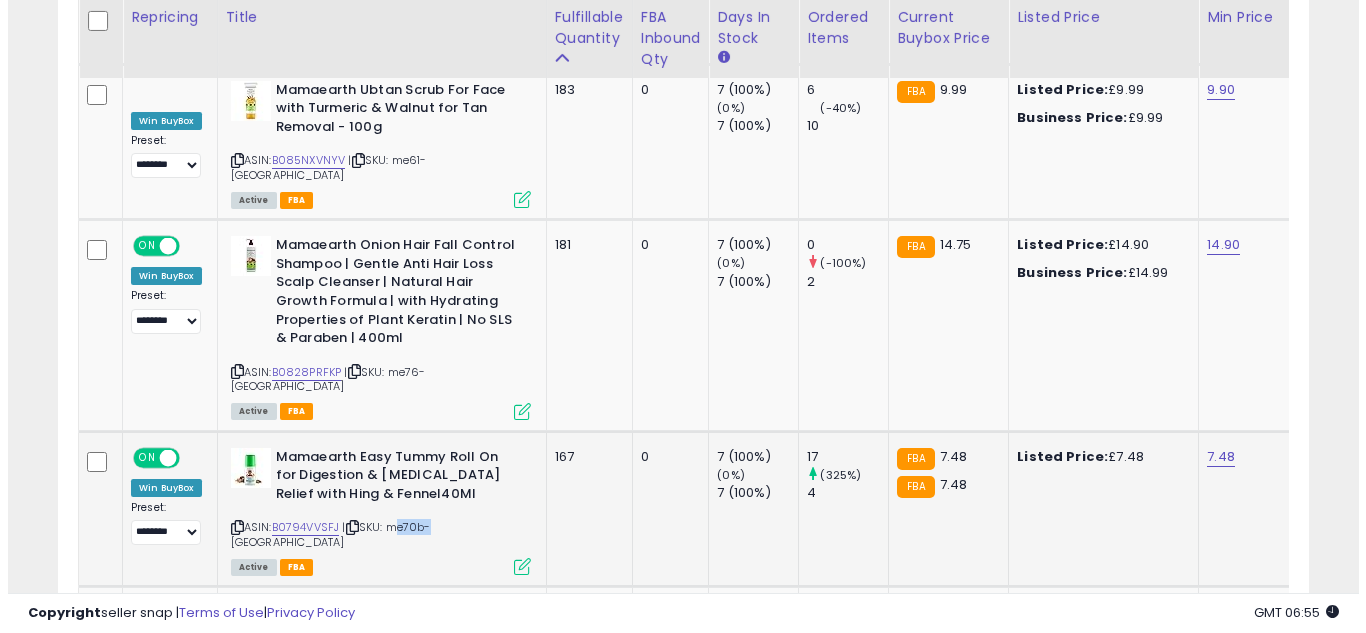 scroll, scrollTop: 2240, scrollLeft: 0, axis: vertical 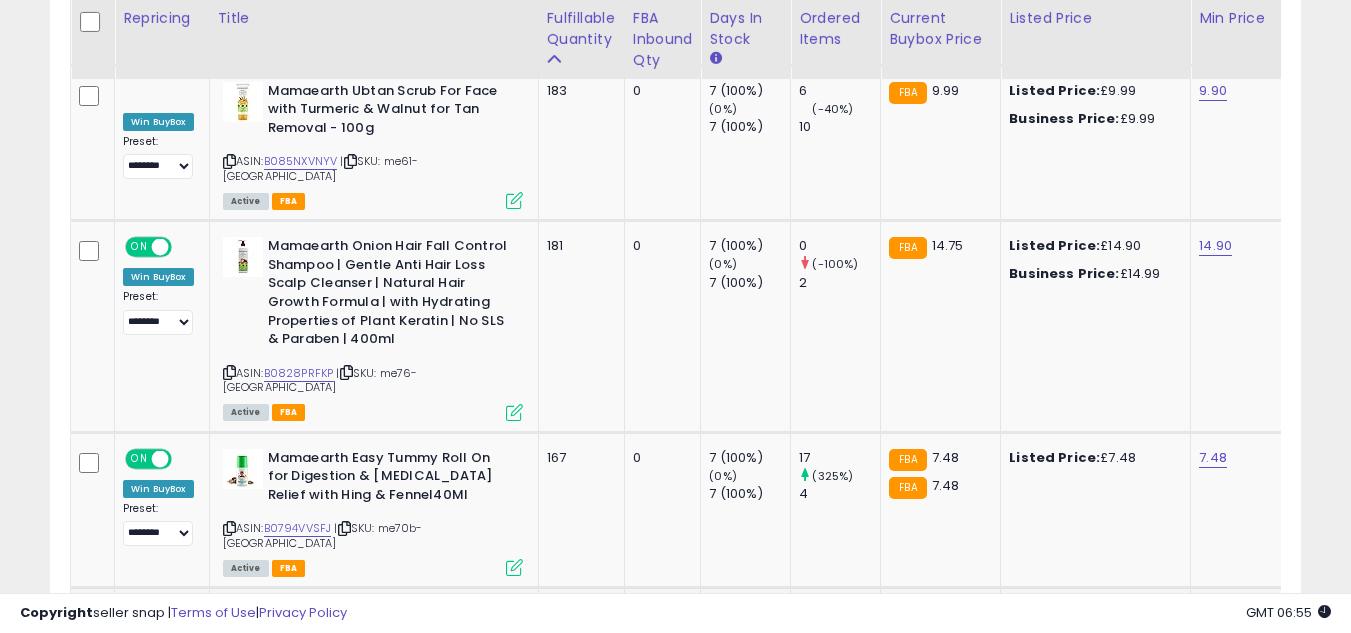 click at bounding box center (514, 723) 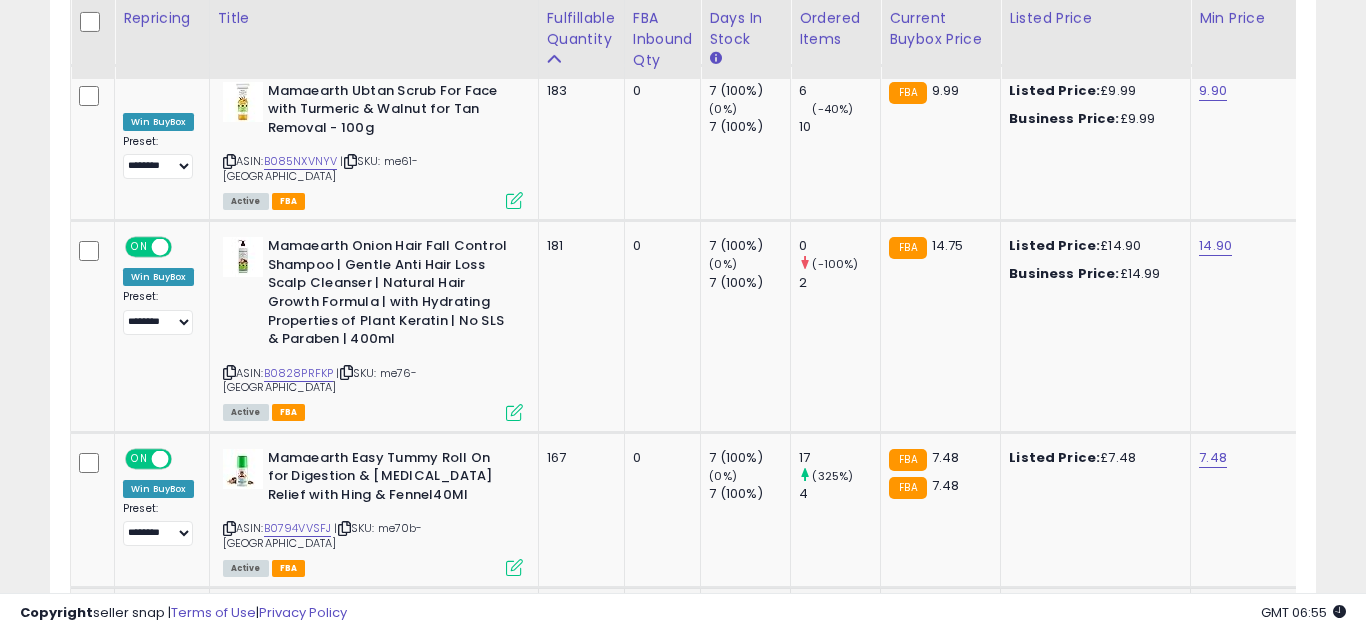 scroll, scrollTop: 999590, scrollLeft: 999267, axis: both 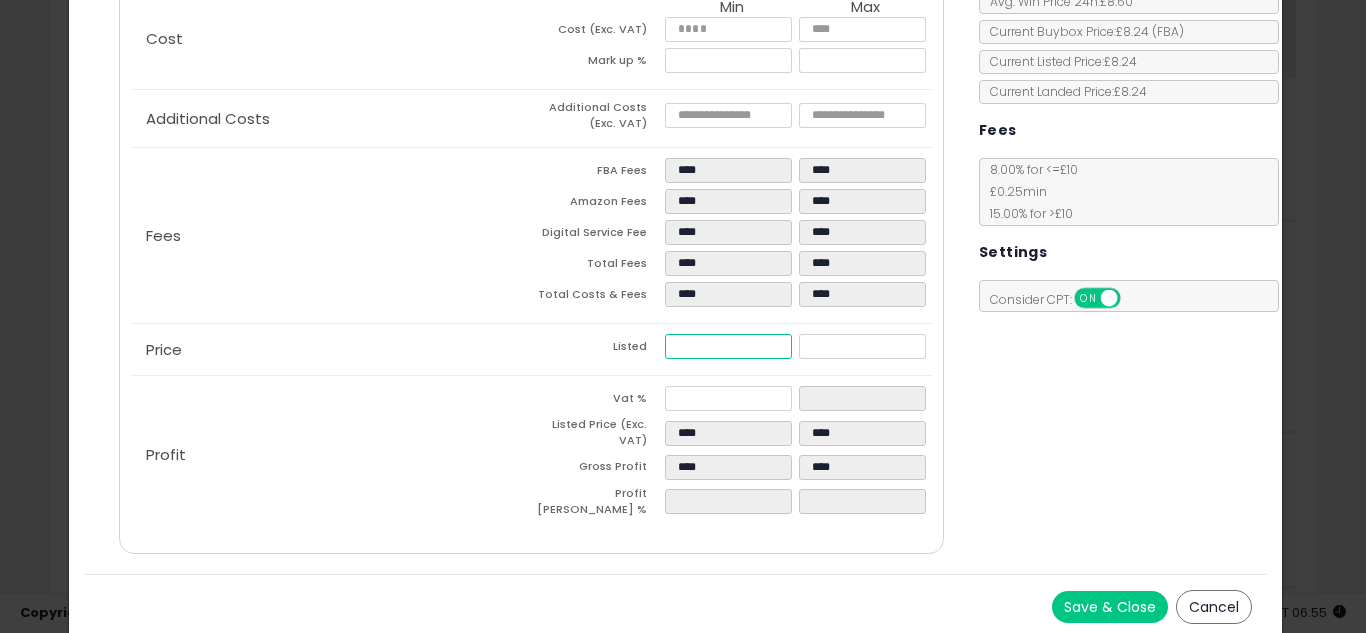 click on "****" at bounding box center [728, 346] 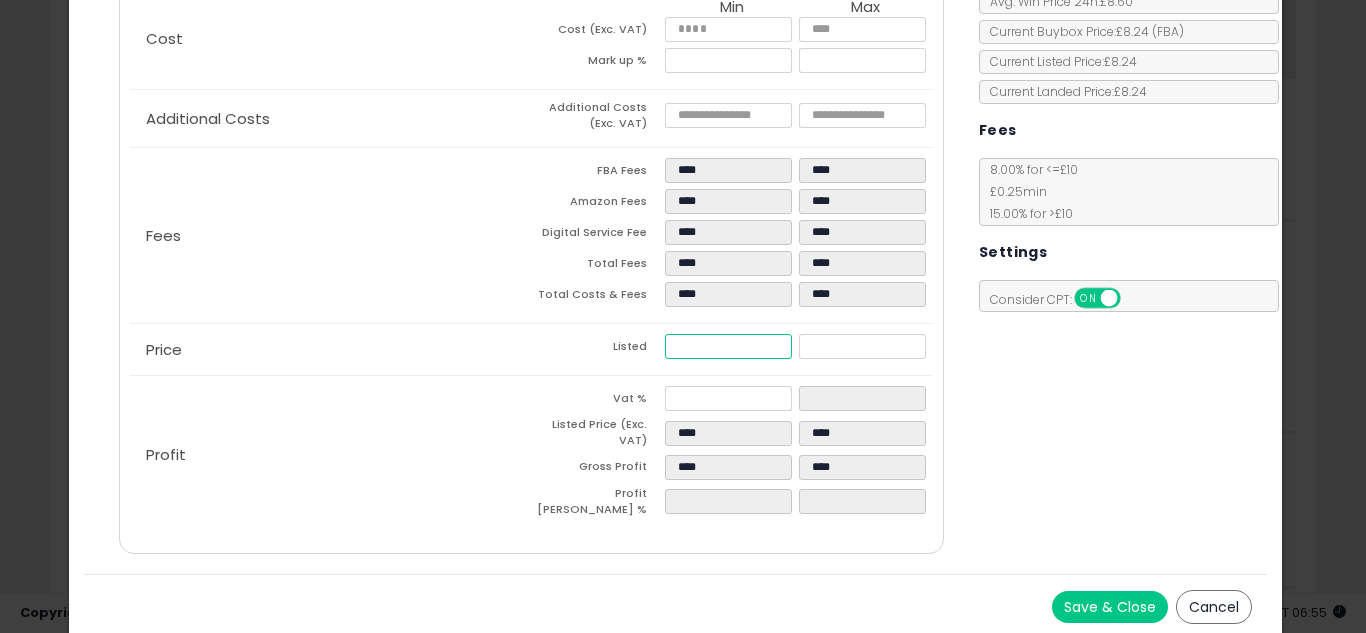 type on "****" 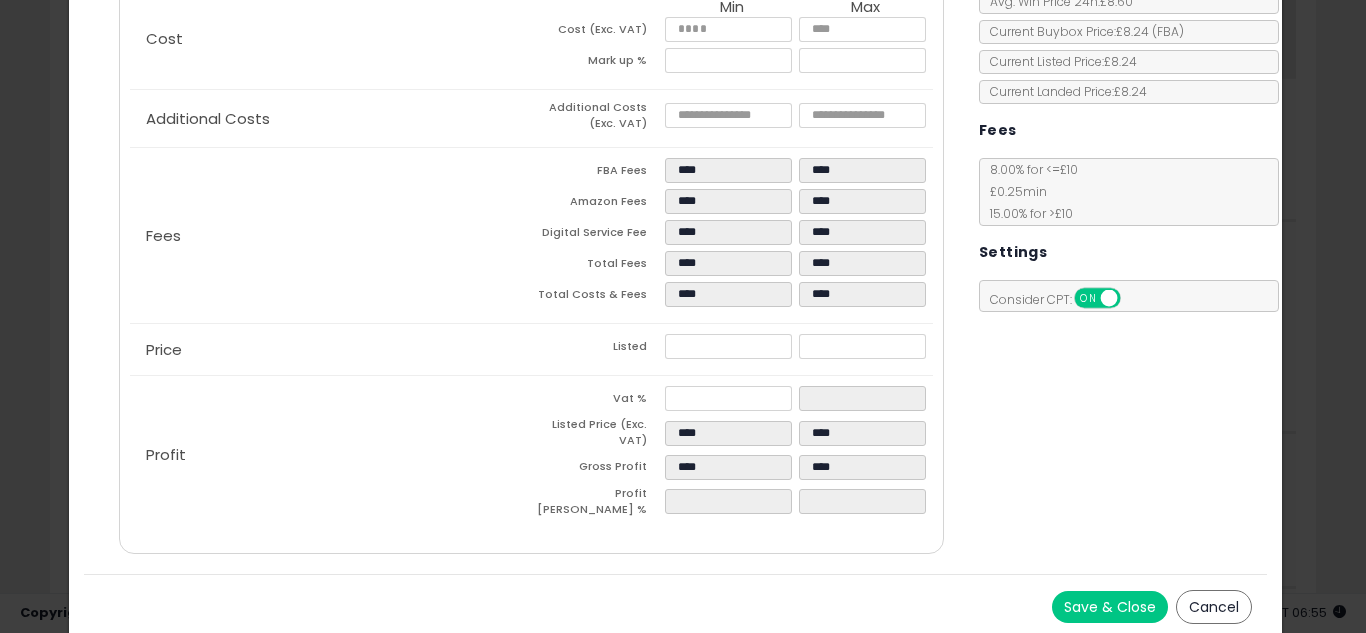 type on "****" 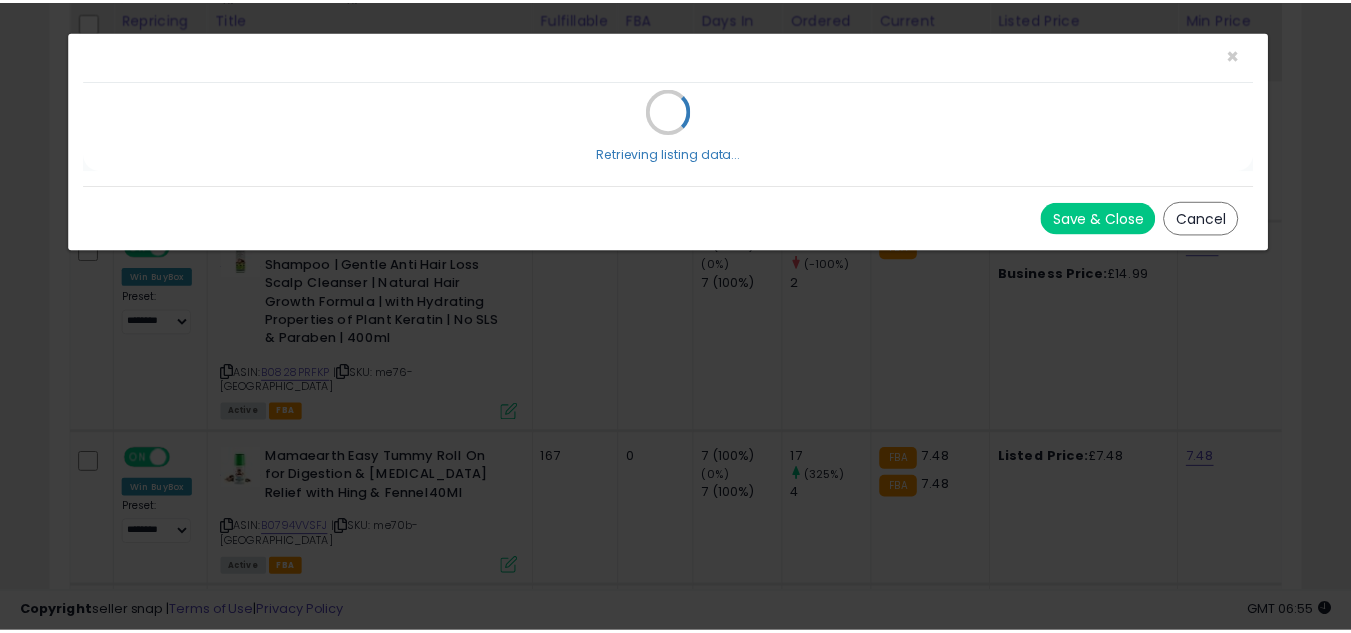 scroll, scrollTop: 0, scrollLeft: 0, axis: both 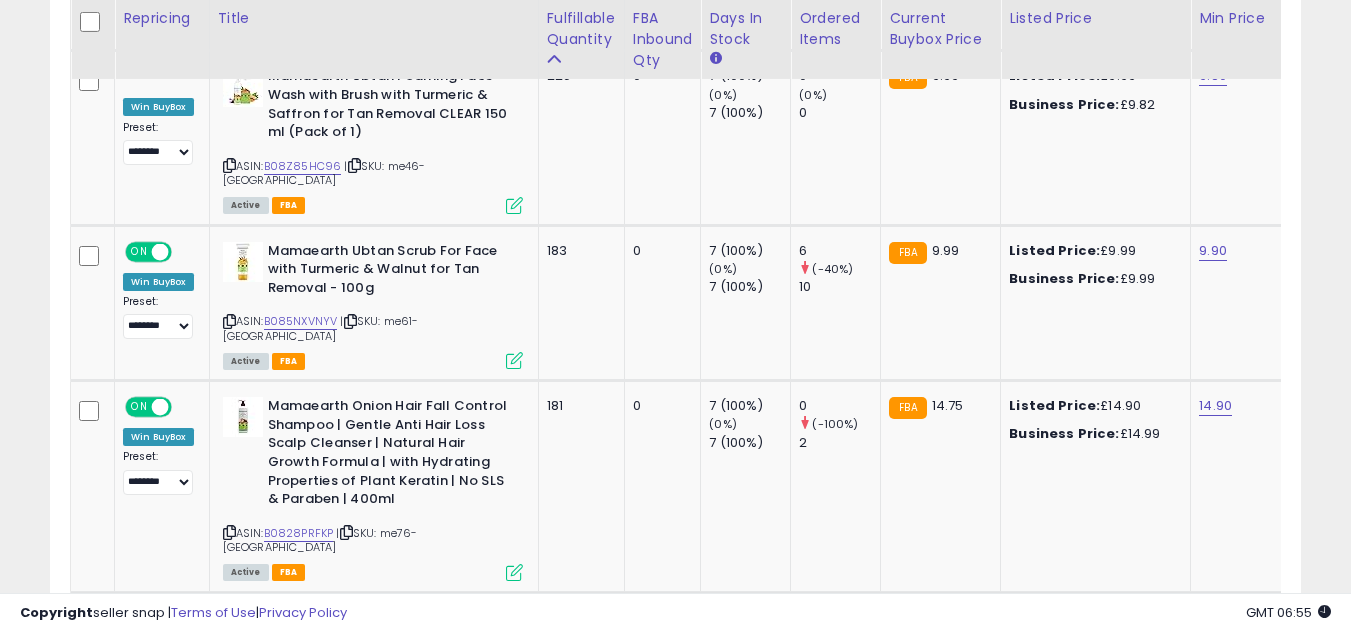 click on "B0794VVSFJ" at bounding box center (298, 688) 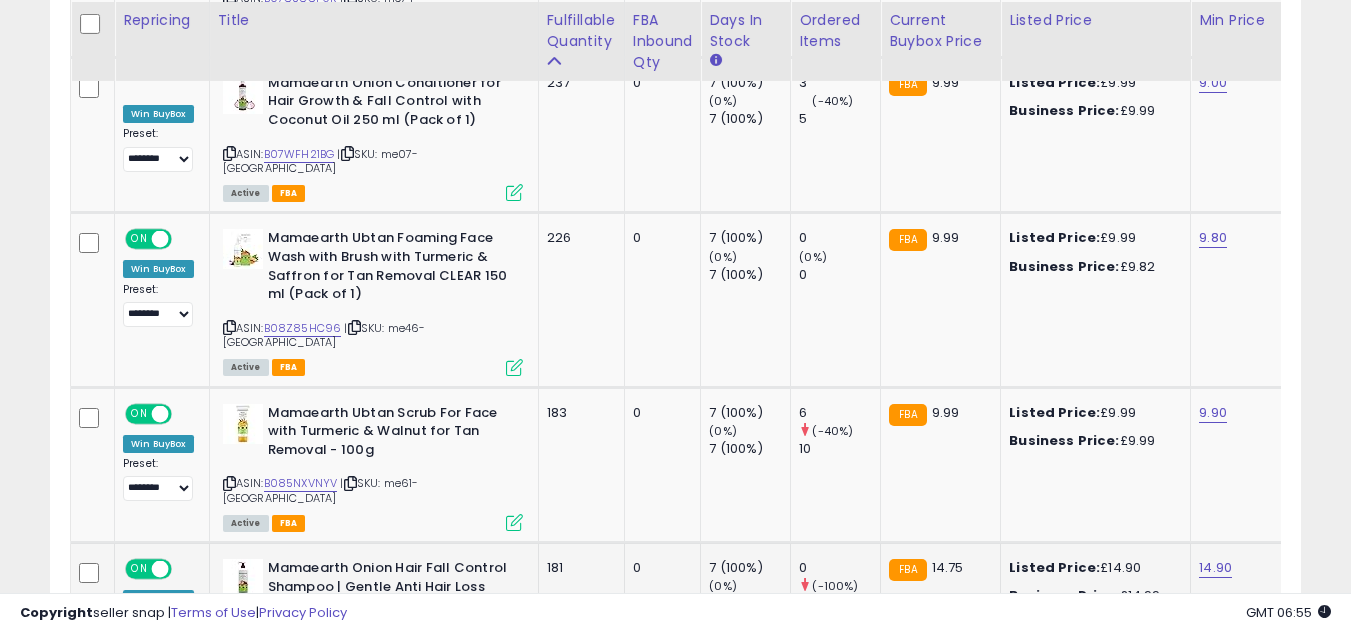 scroll, scrollTop: 1920, scrollLeft: 0, axis: vertical 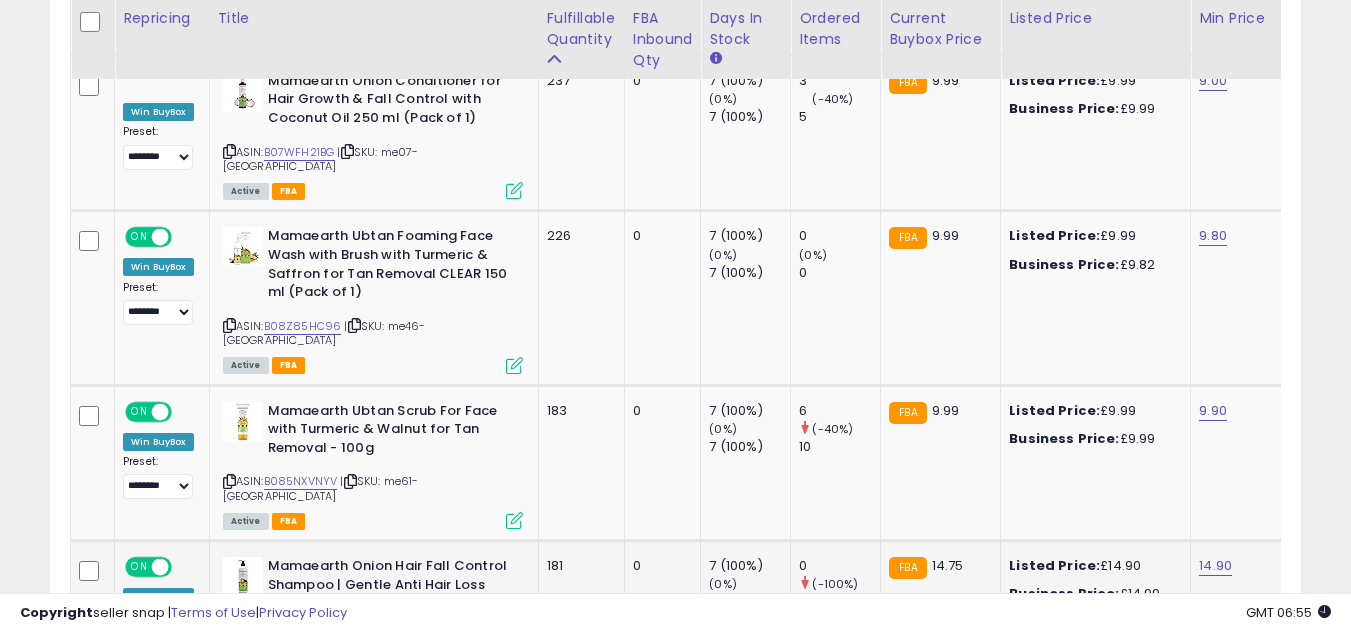click on "B0828PRFKP" at bounding box center [299, 693] 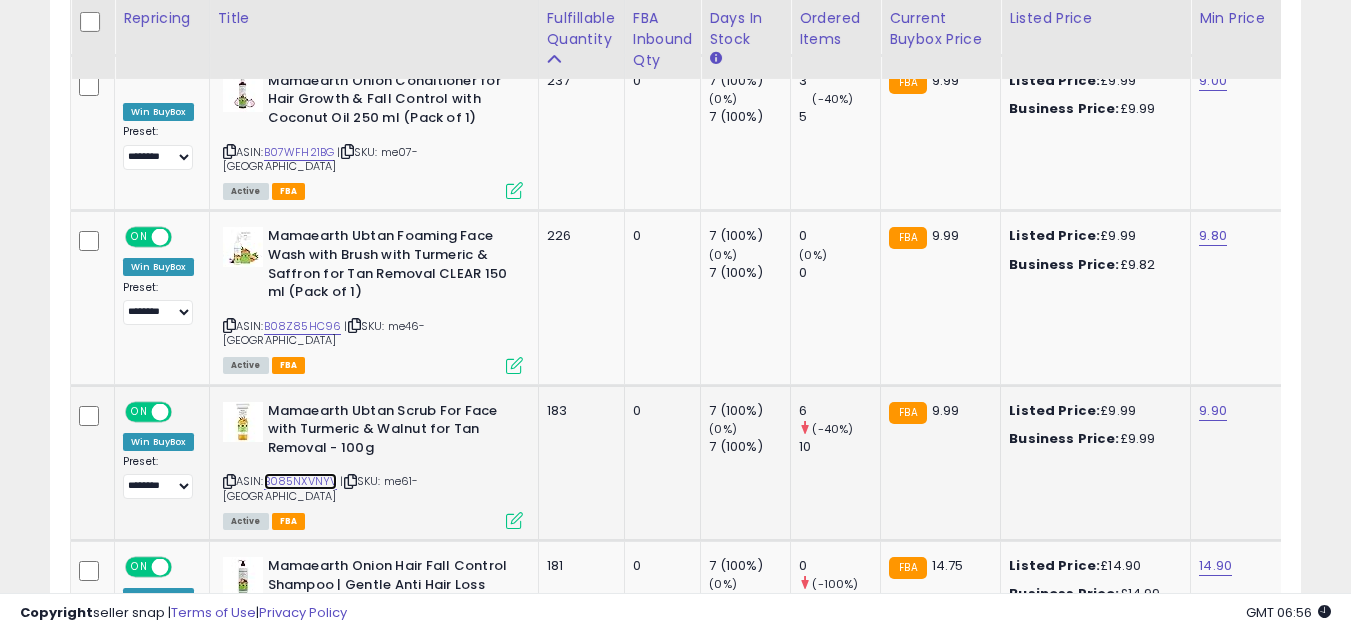 click on "B085NXVNYV" at bounding box center (301, 481) 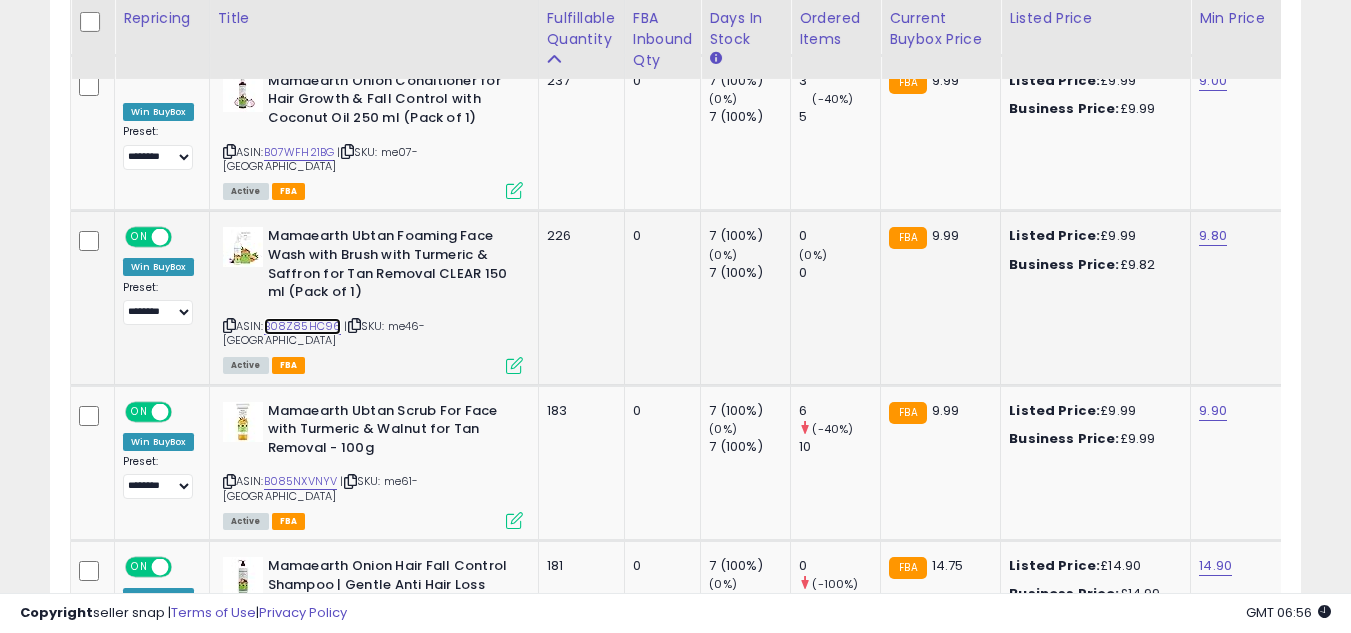 click on "B08Z85HC96" at bounding box center (303, 326) 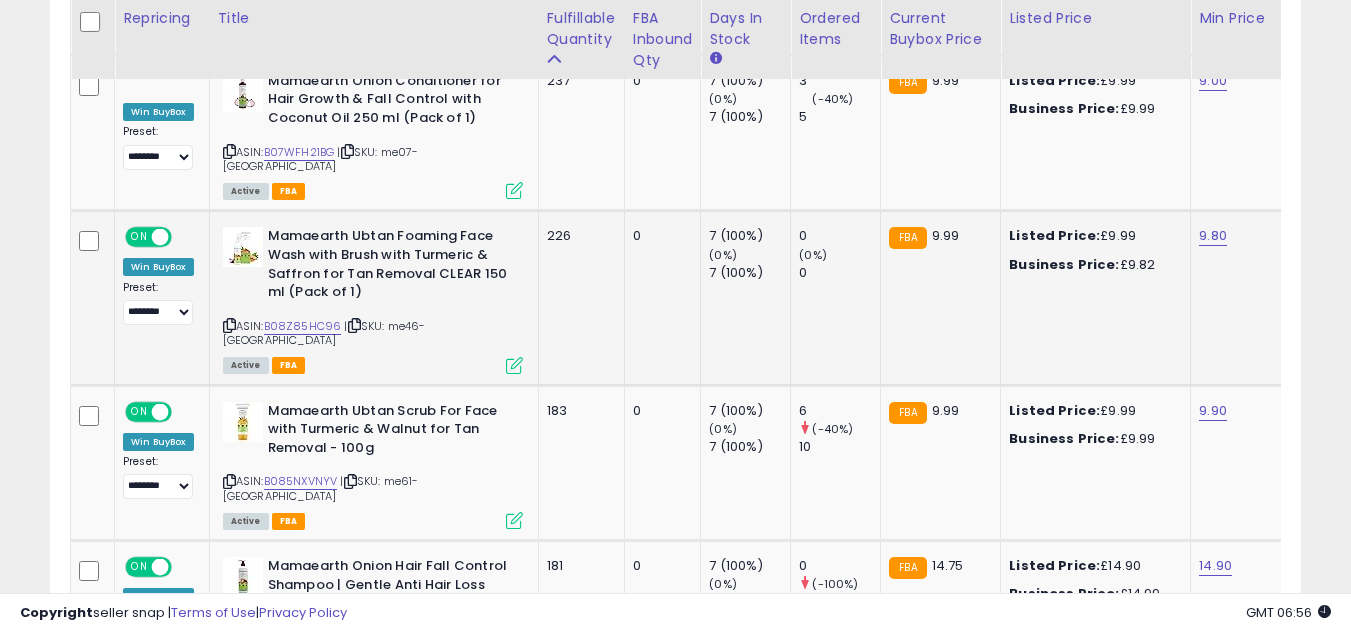 click on "|   SKU: me46-[GEOGRAPHIC_DATA]" at bounding box center (324, 333) 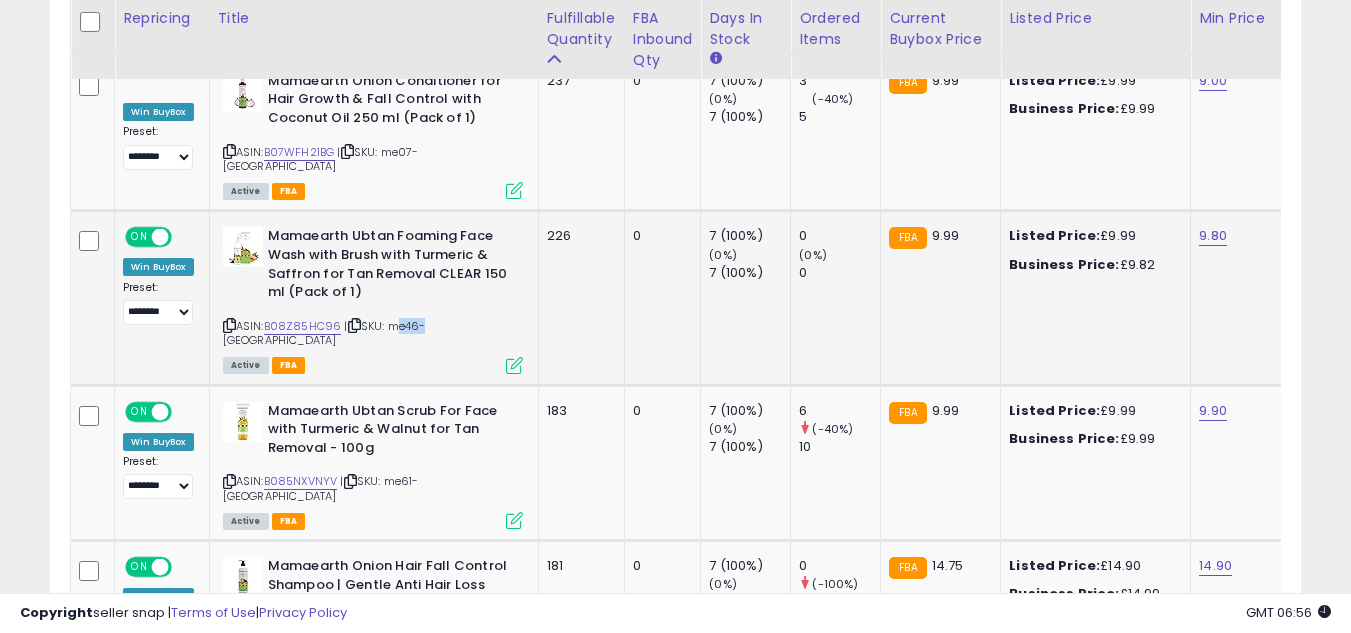 click on "|   SKU: me46-[GEOGRAPHIC_DATA]" at bounding box center (324, 333) 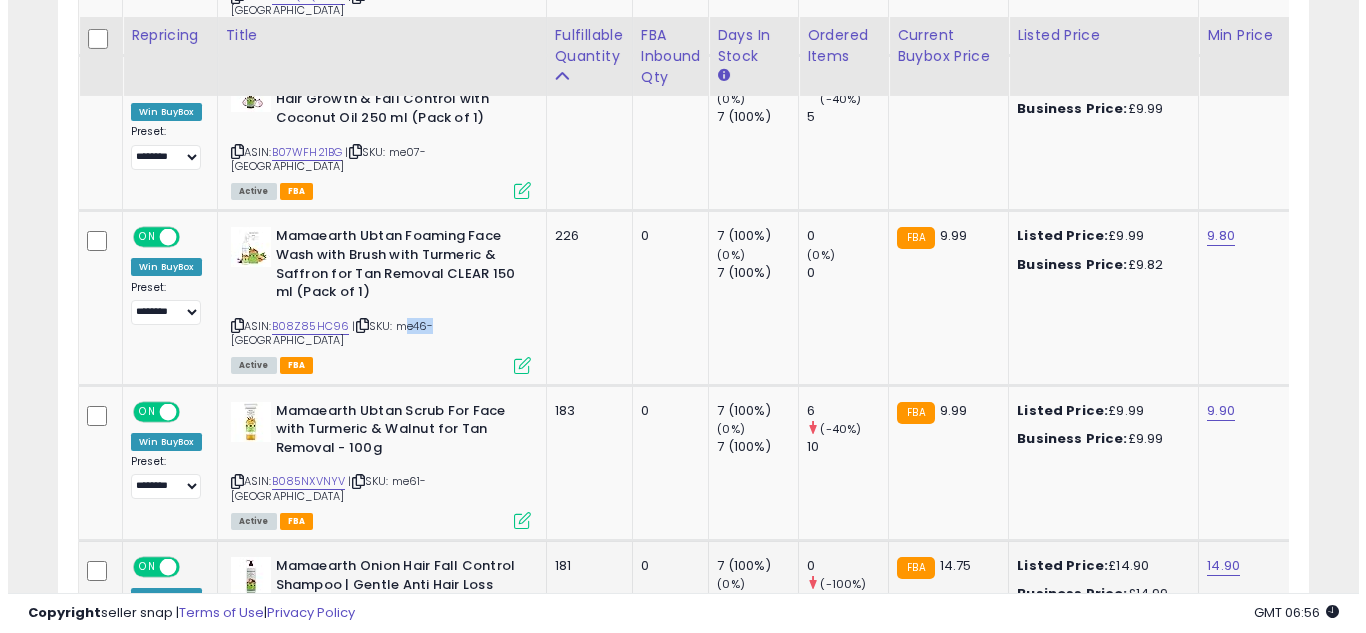 scroll, scrollTop: 1960, scrollLeft: 0, axis: vertical 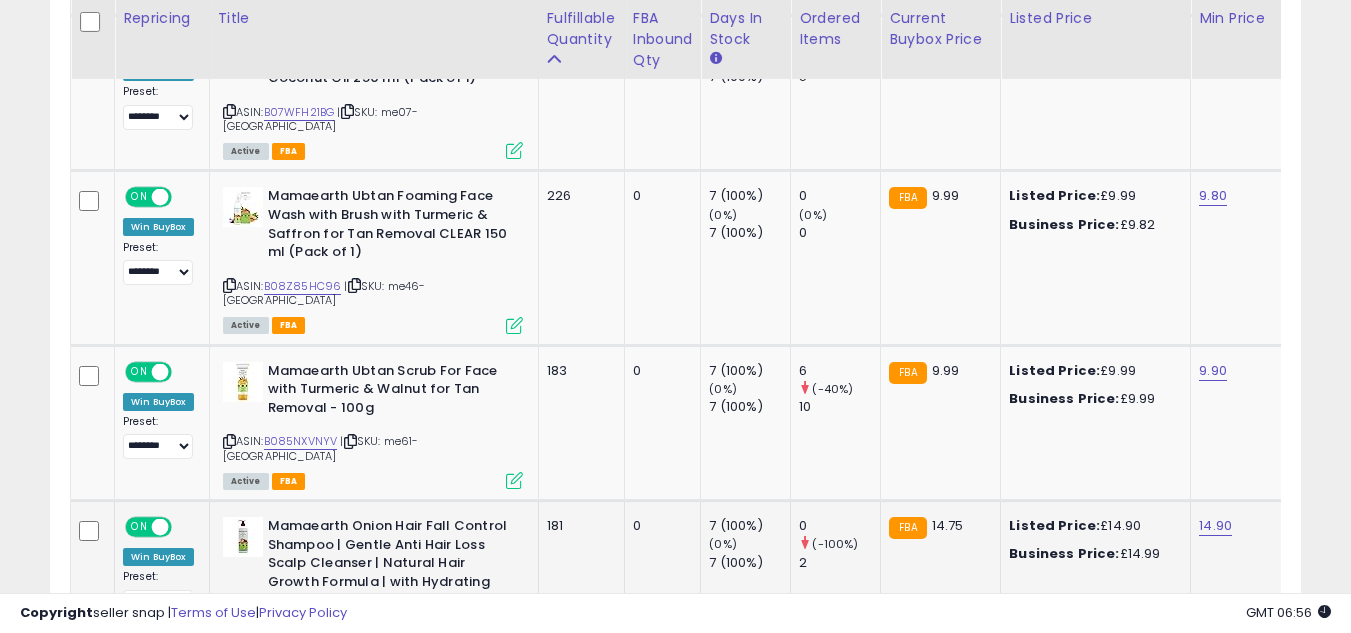 click at bounding box center (514, 692) 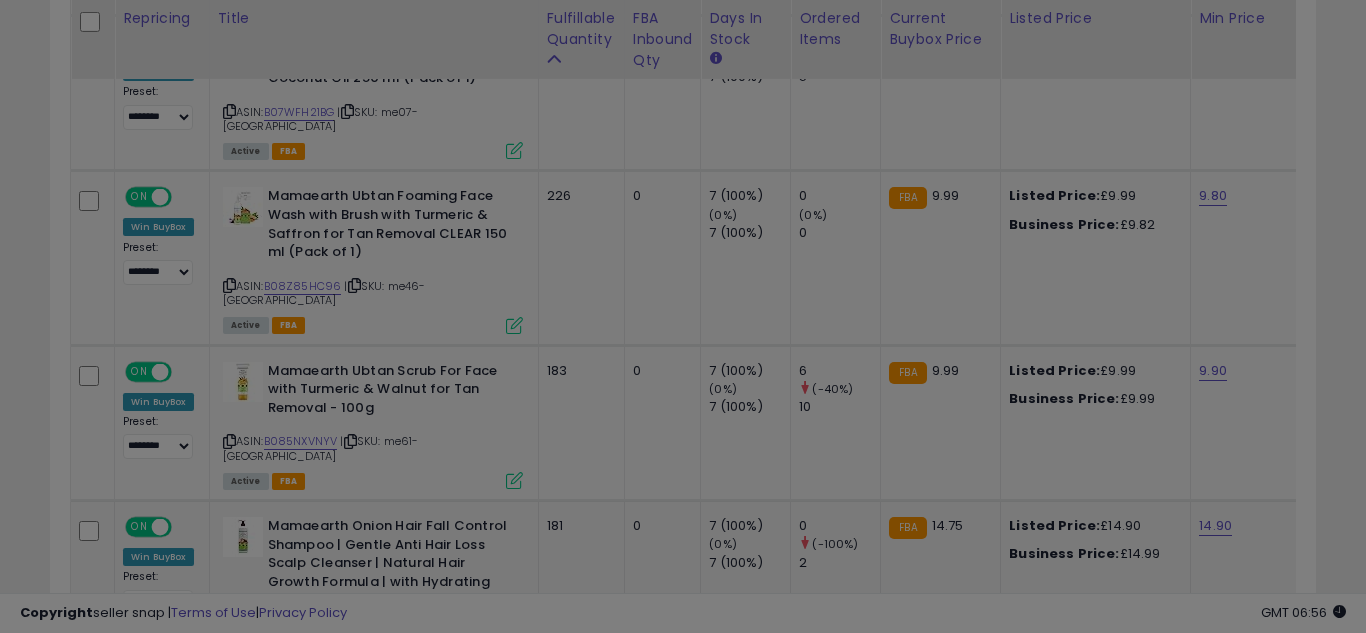 scroll, scrollTop: 999590, scrollLeft: 999267, axis: both 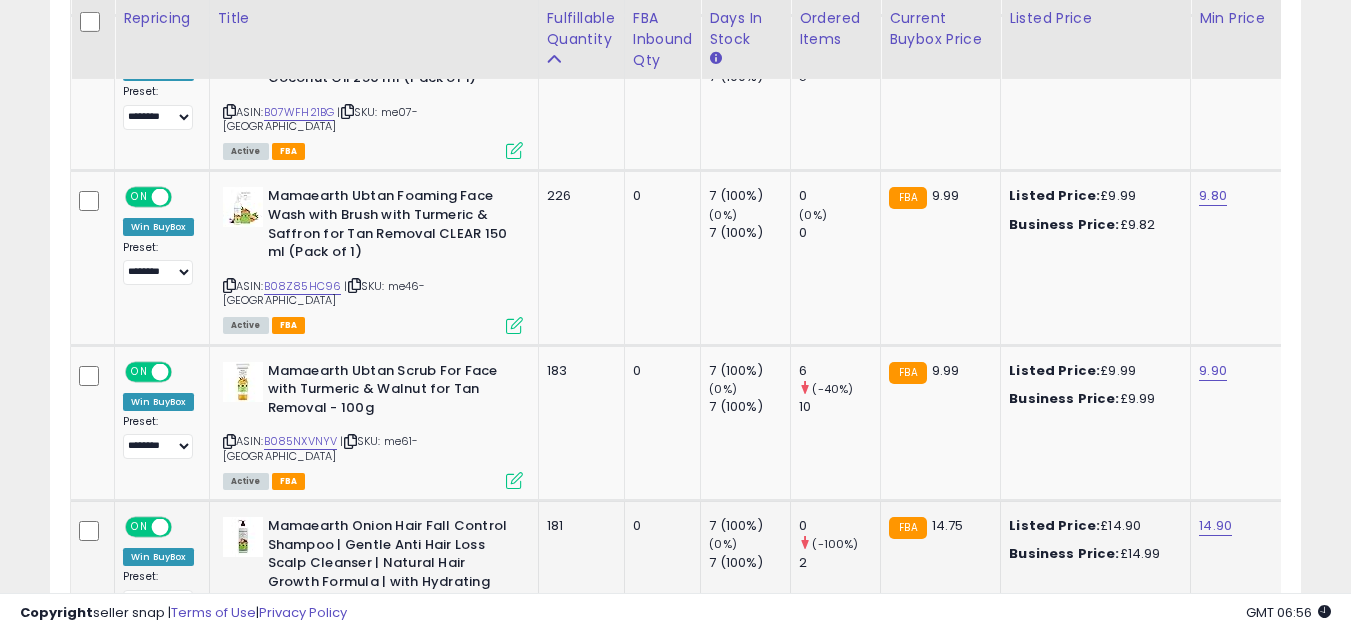 click at bounding box center [514, 692] 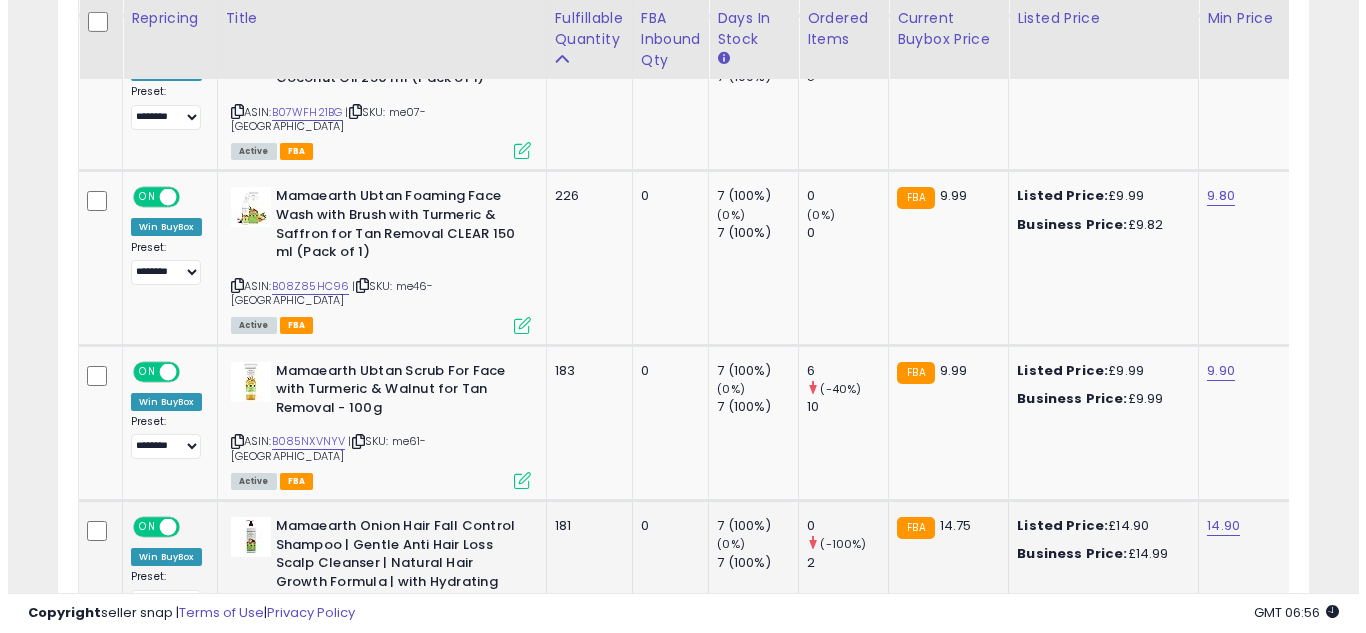 scroll, scrollTop: 999590, scrollLeft: 999267, axis: both 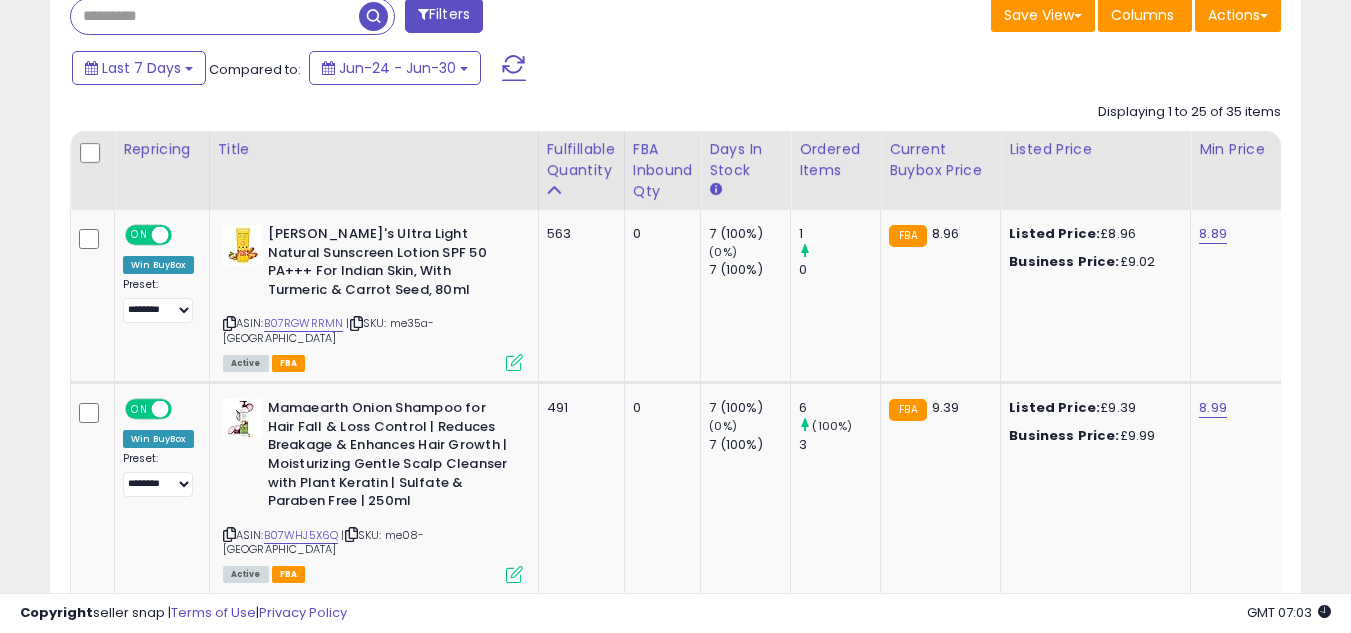 click at bounding box center [215, 16] 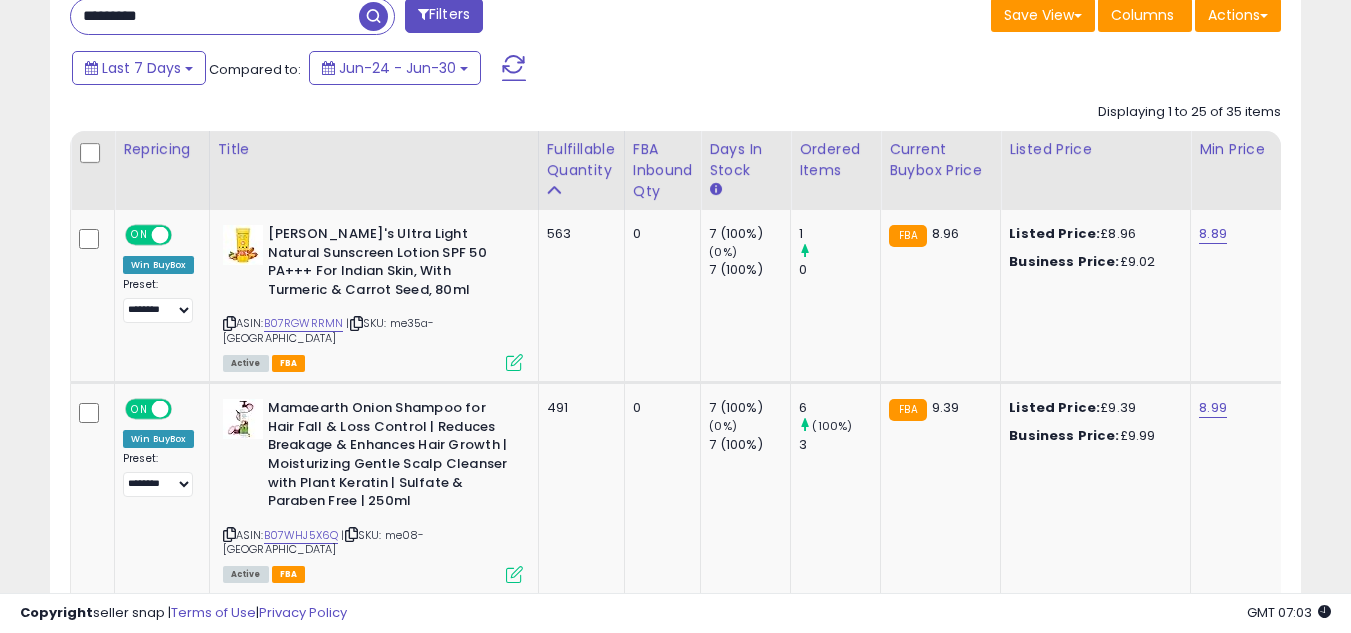 type on "*********" 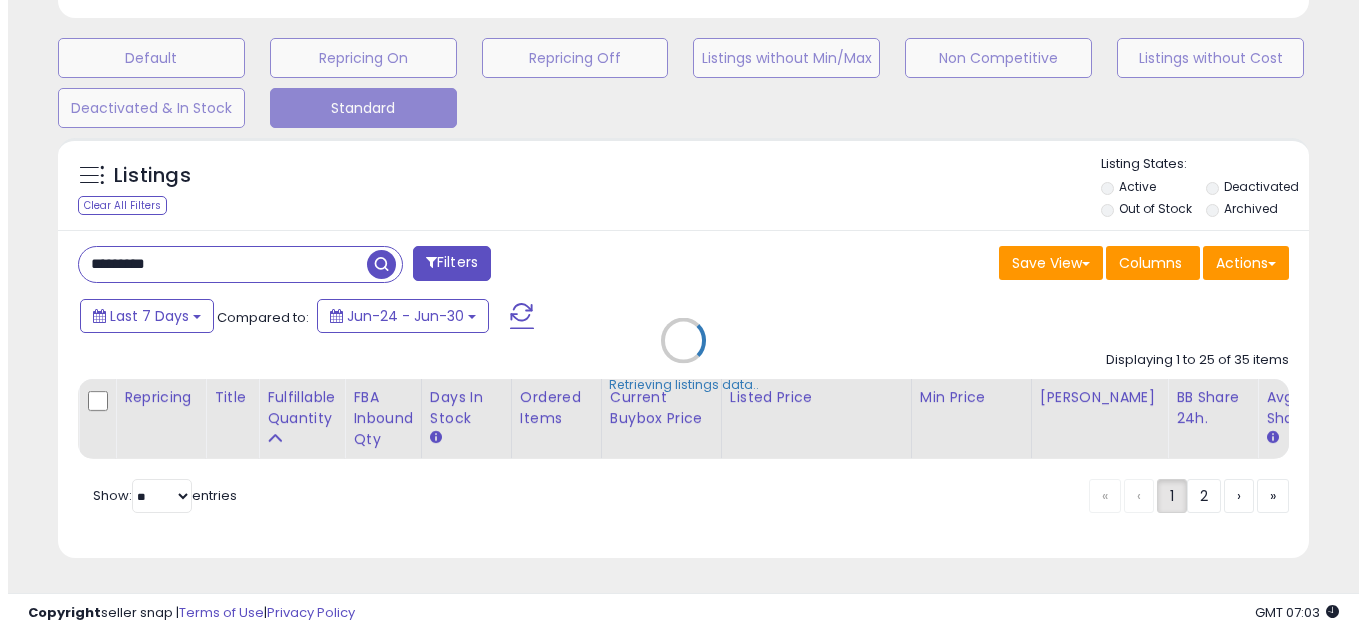 scroll, scrollTop: 607, scrollLeft: 0, axis: vertical 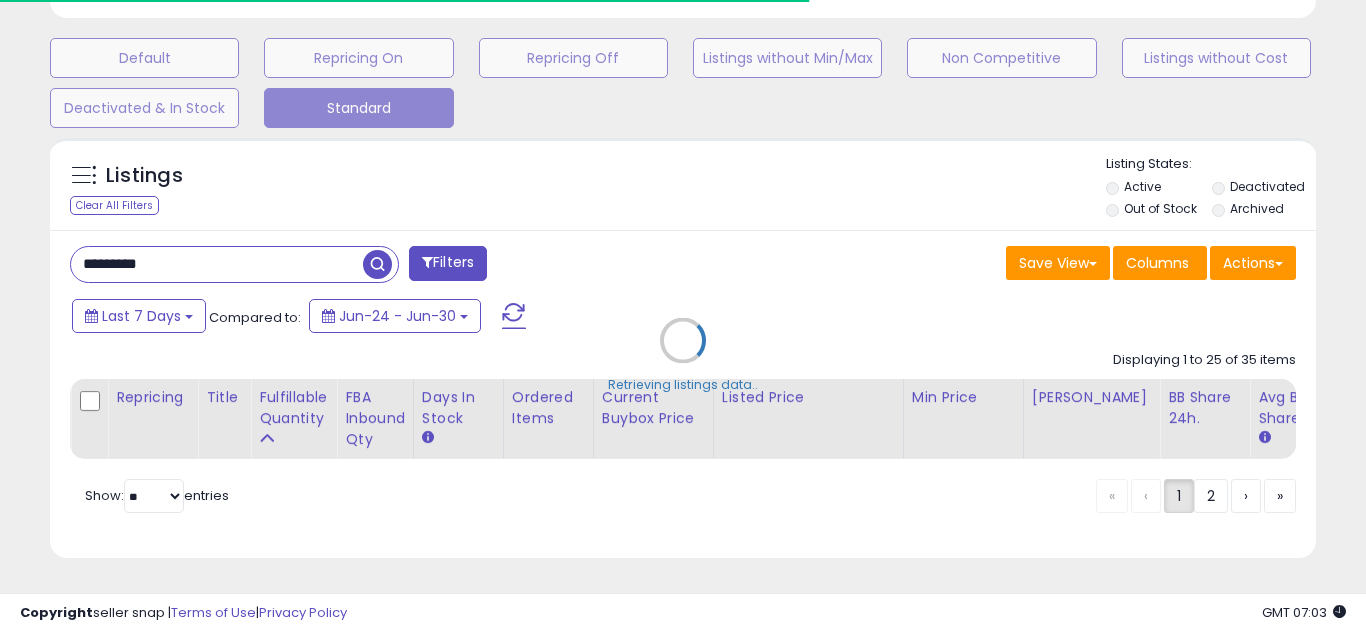 click on "Retrieving listings data.." at bounding box center [683, 355] 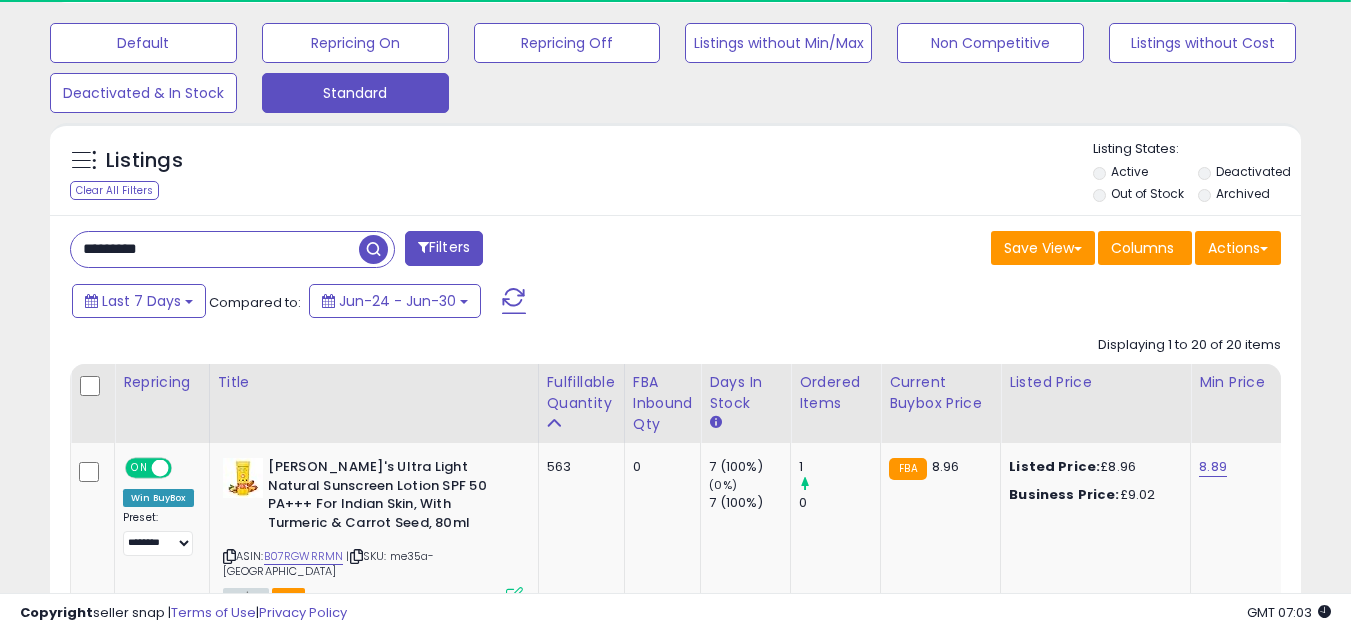 scroll, scrollTop: 410, scrollLeft: 724, axis: both 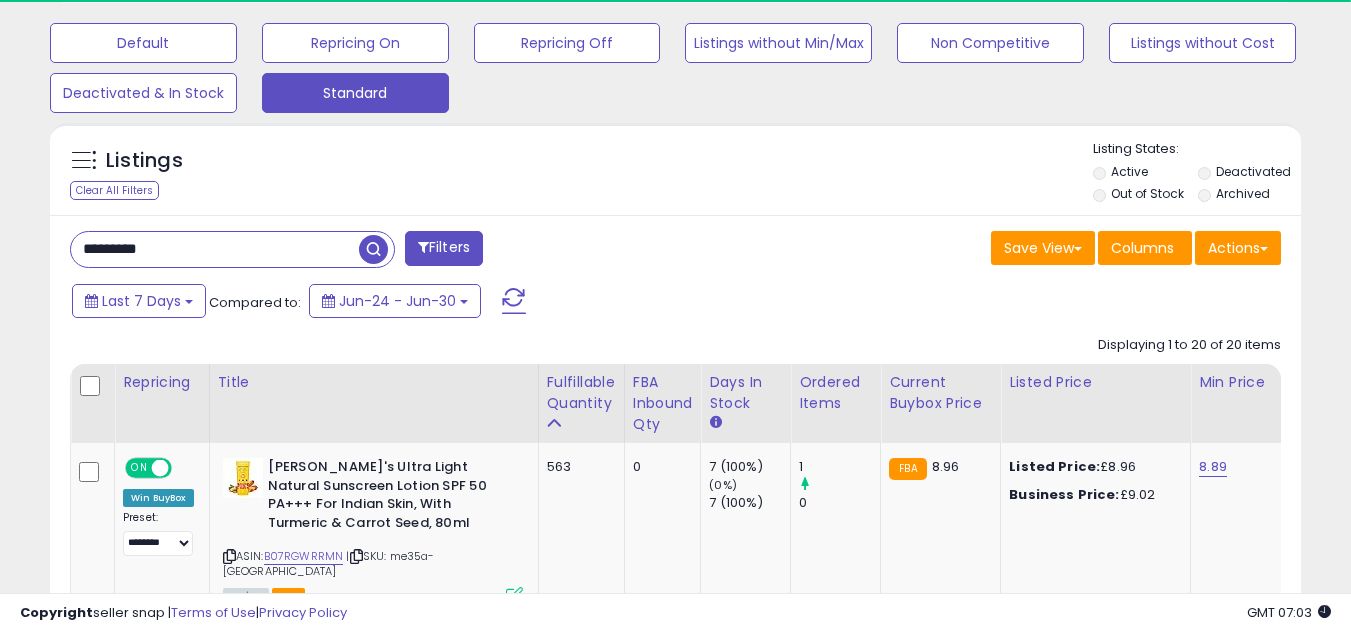 click on "Last 7 Days
Compared to:
Jun-24 - Jun-30" at bounding box center [521, 303] 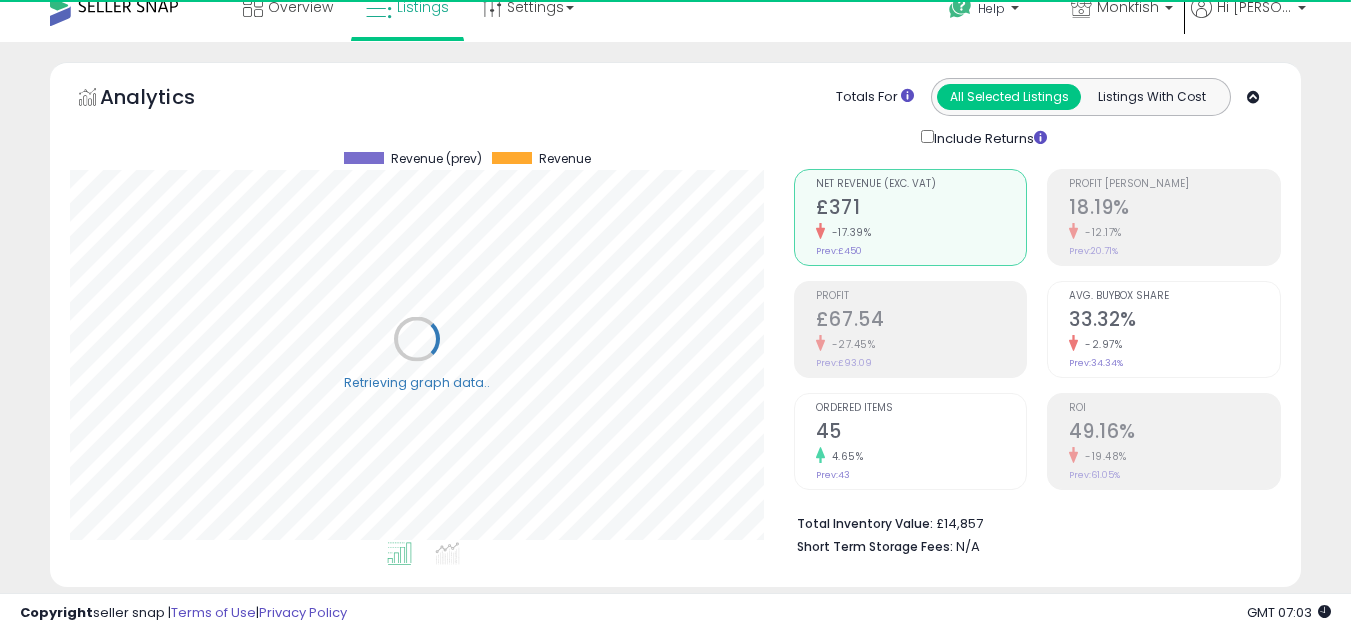 scroll, scrollTop: 0, scrollLeft: 0, axis: both 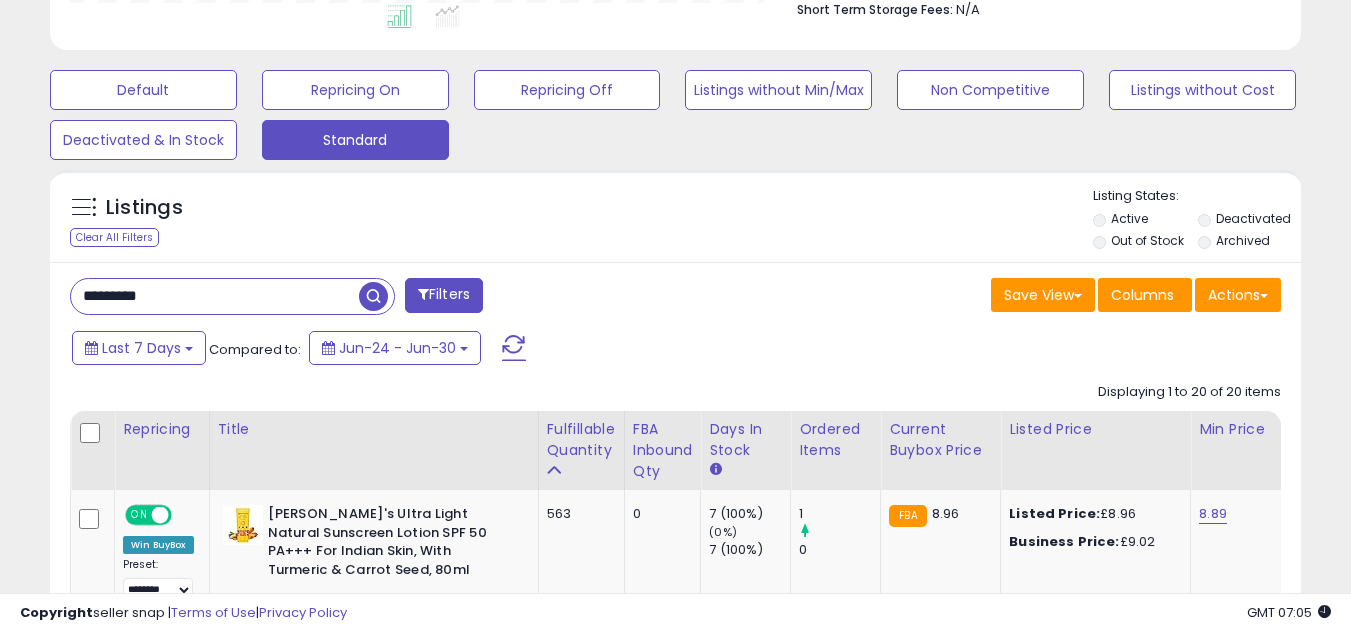 click on "*********" at bounding box center [215, 296] 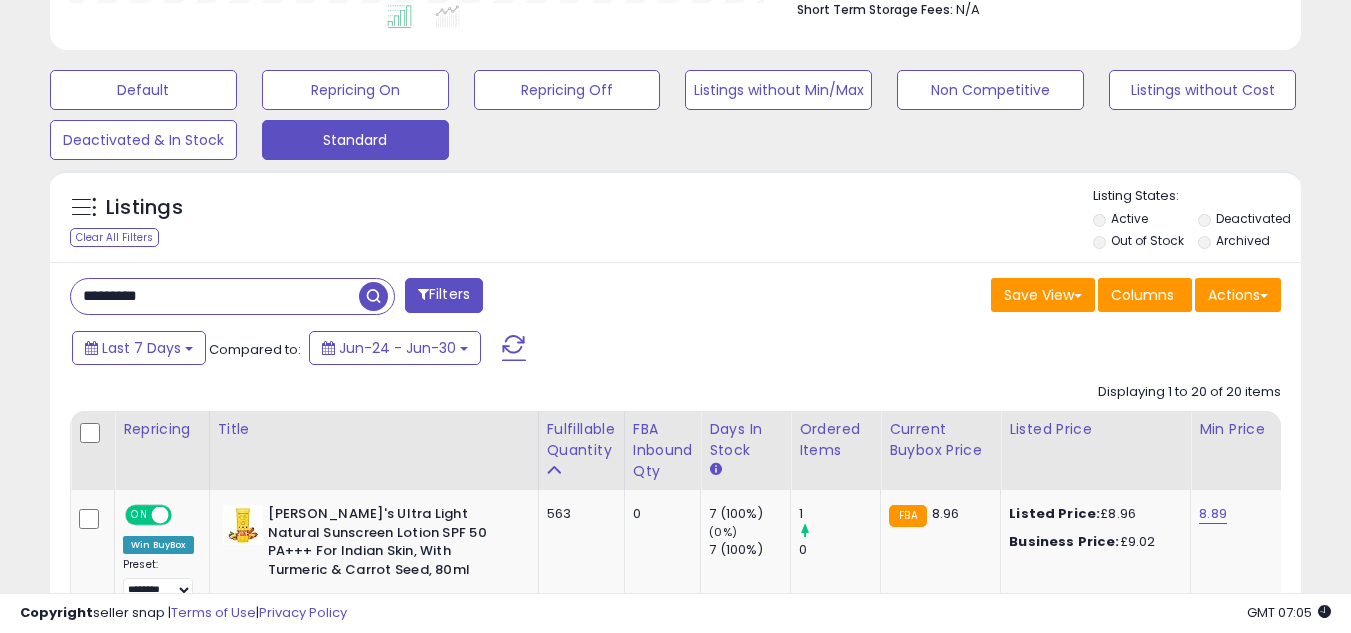 click on "*********" at bounding box center (215, 296) 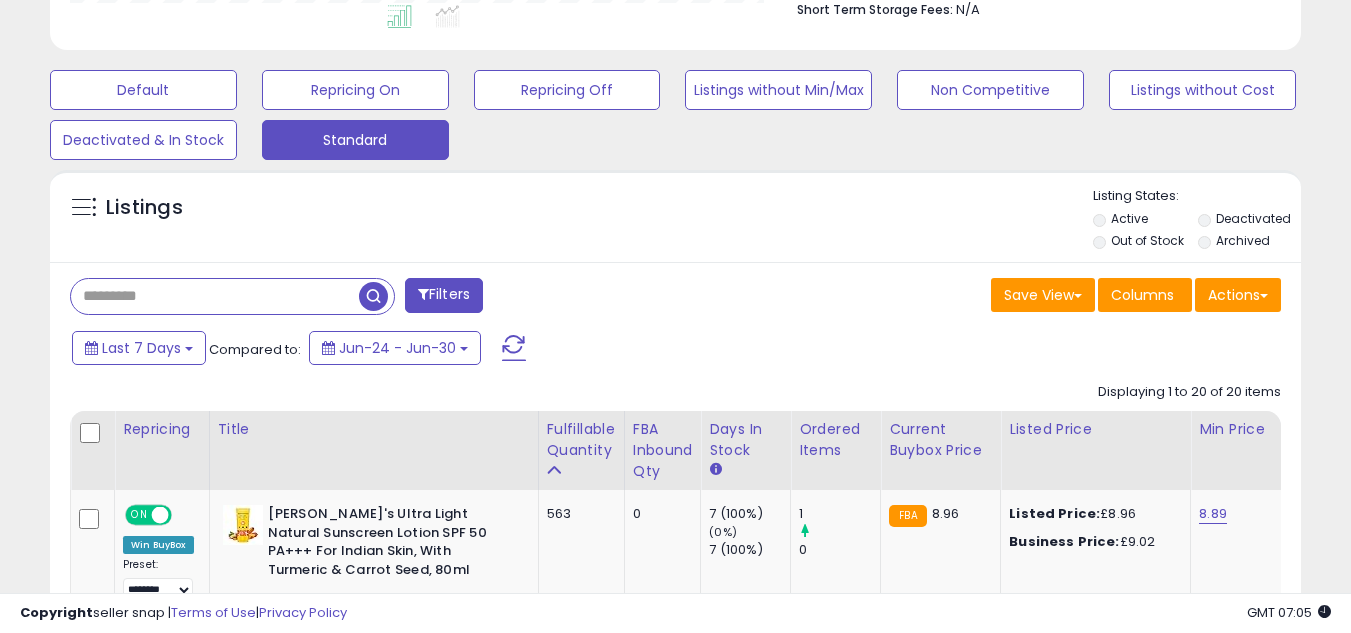 type 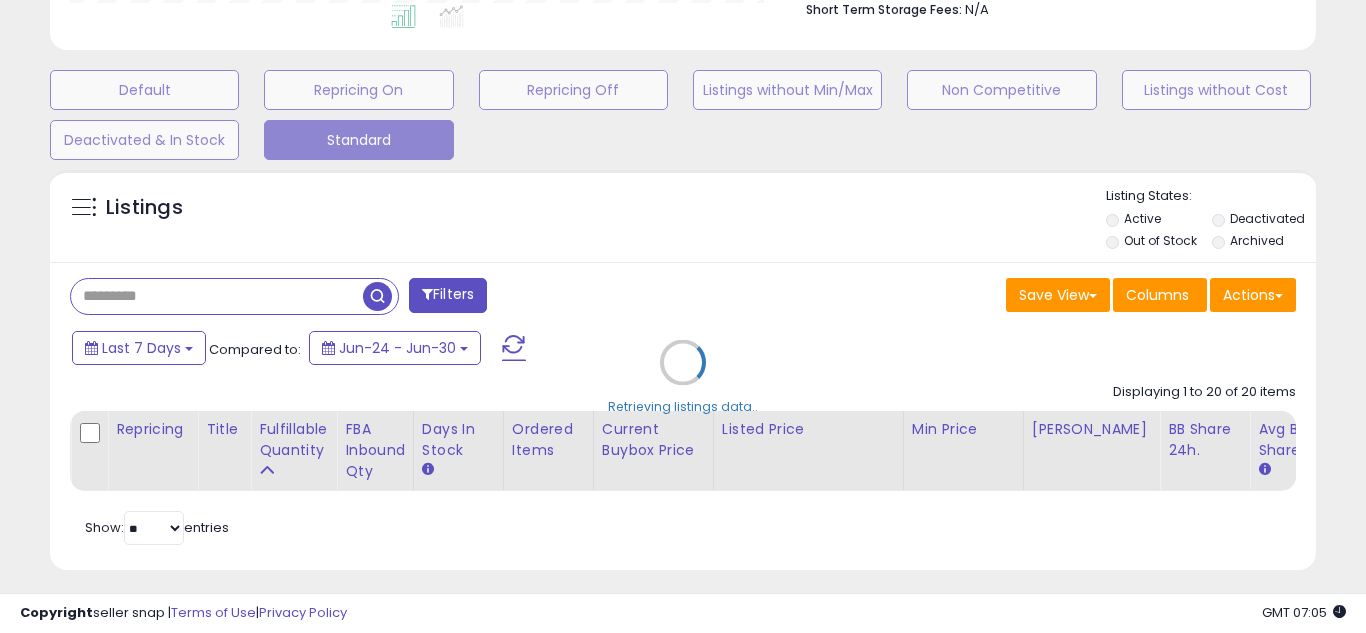 scroll, scrollTop: 999590, scrollLeft: 999267, axis: both 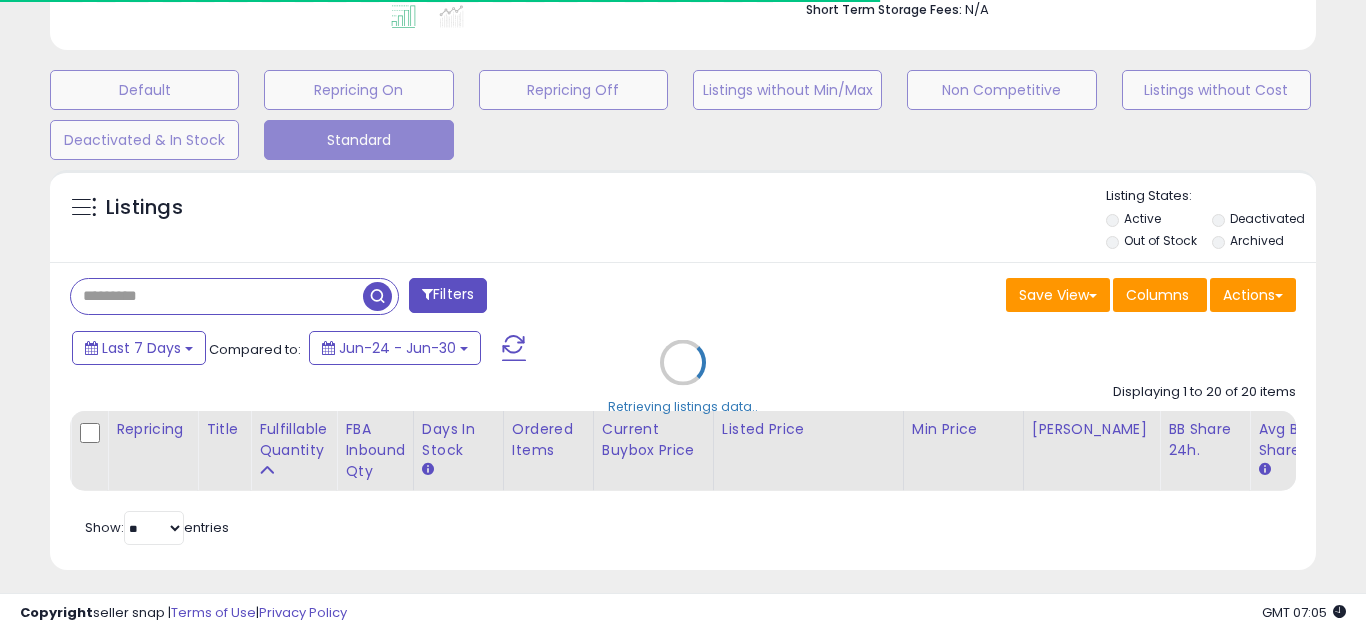 click on "Retrieving listings data.." at bounding box center [683, 377] 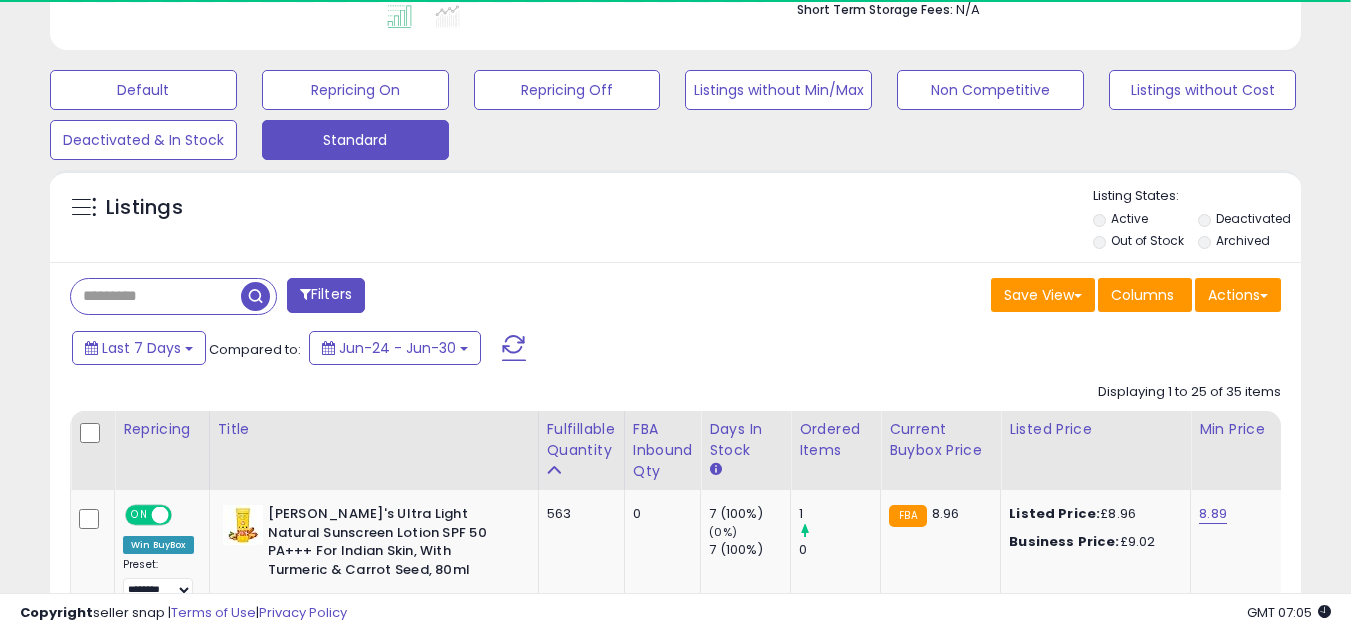 scroll, scrollTop: 410, scrollLeft: 724, axis: both 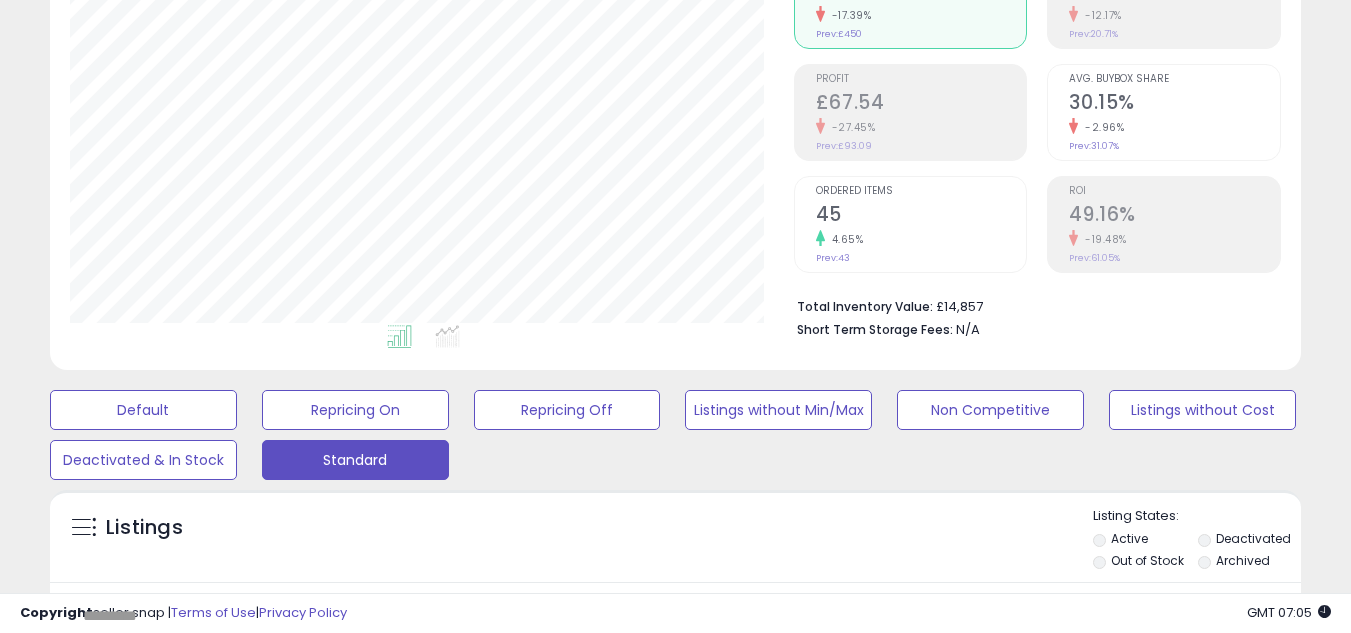 click on "Total Inventory Value:   £14,857" at bounding box center (1031, 305) 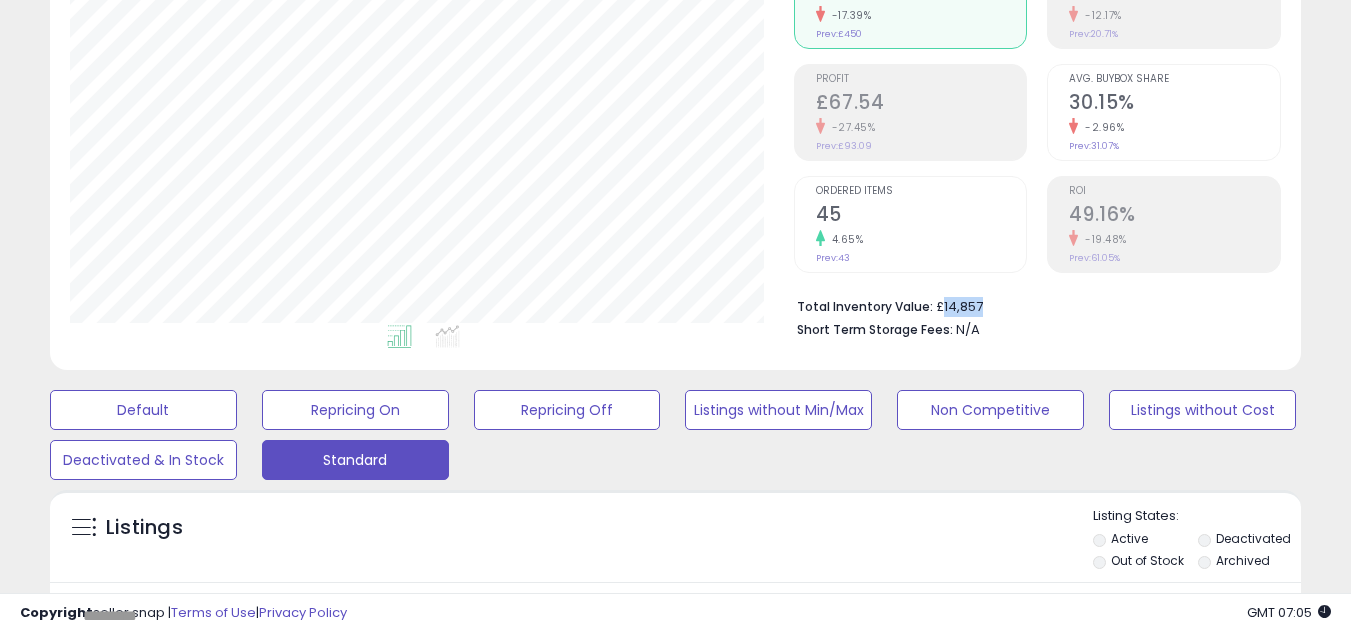 click on "Total Inventory Value:   £14,857" at bounding box center (1031, 305) 